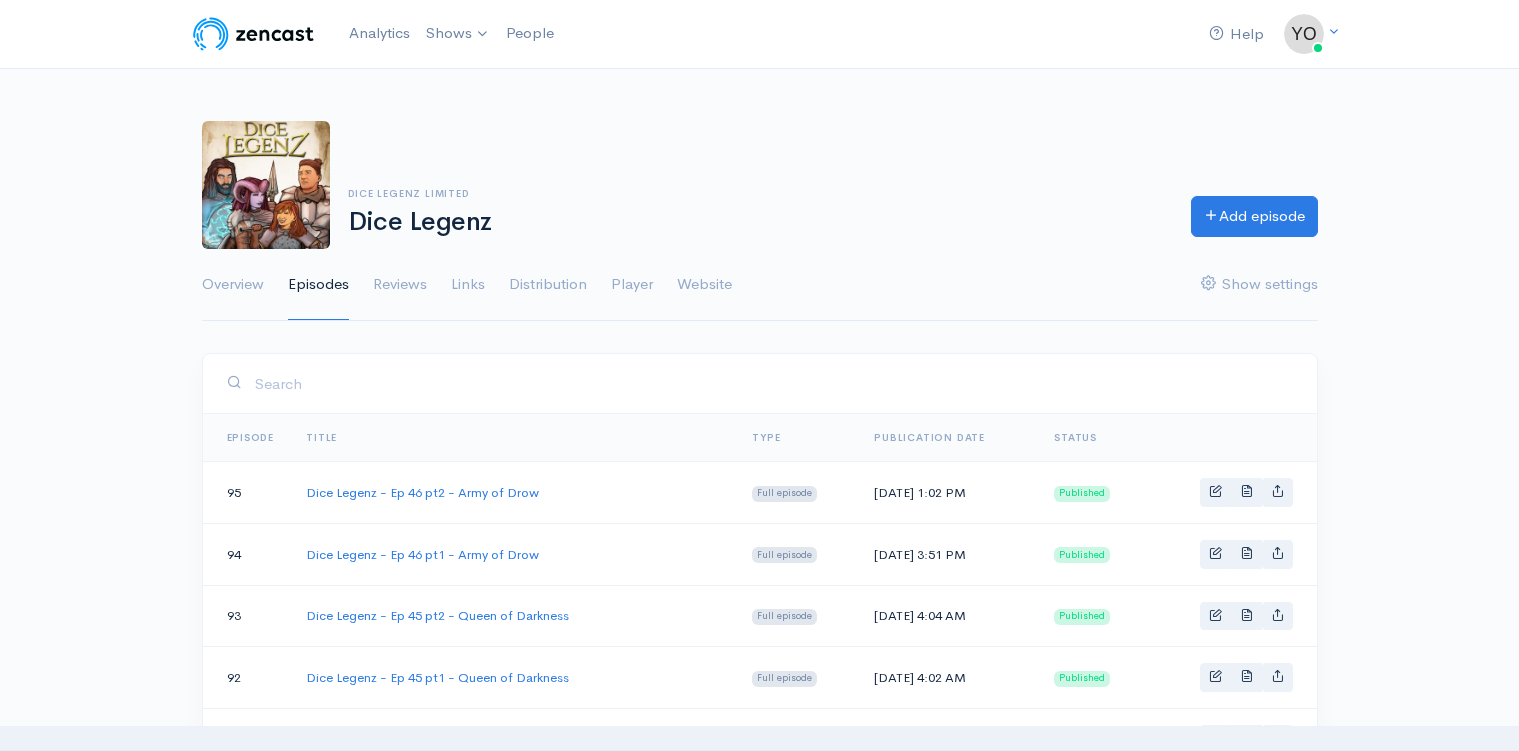 scroll, scrollTop: 0, scrollLeft: 0, axis: both 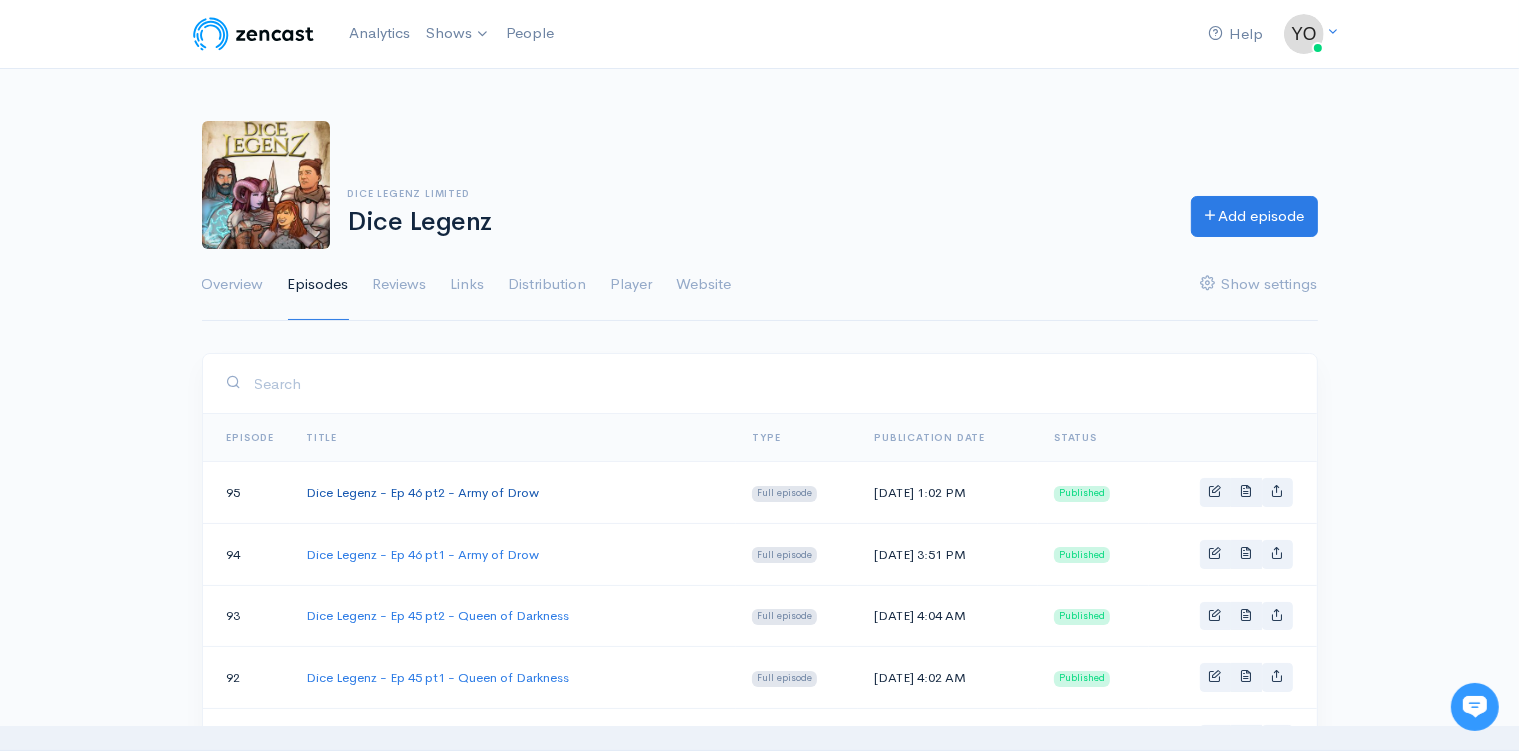 click on "Dice Legenz - Ep 46 pt2 - Army of Drow" at bounding box center (422, 492) 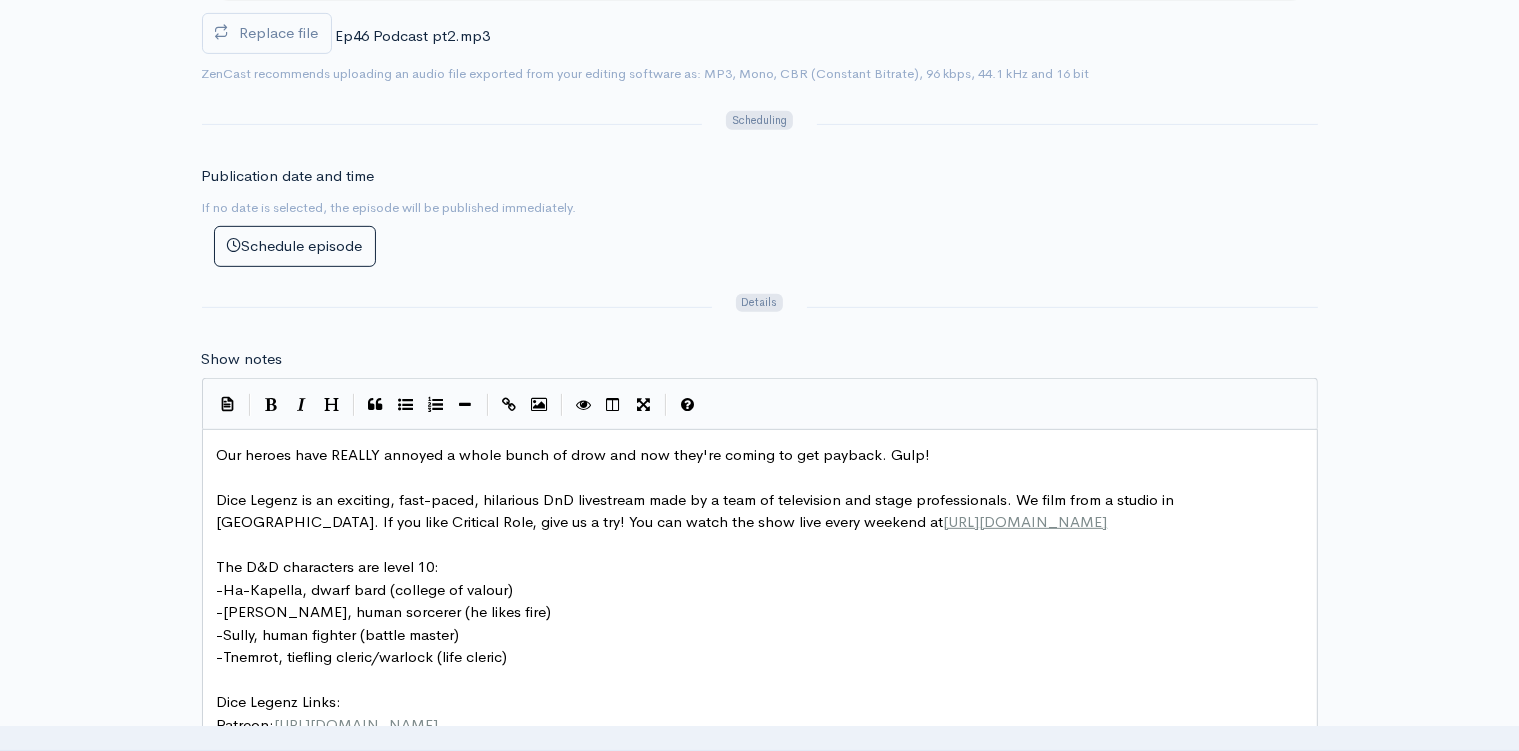 scroll, scrollTop: 950, scrollLeft: 0, axis: vertical 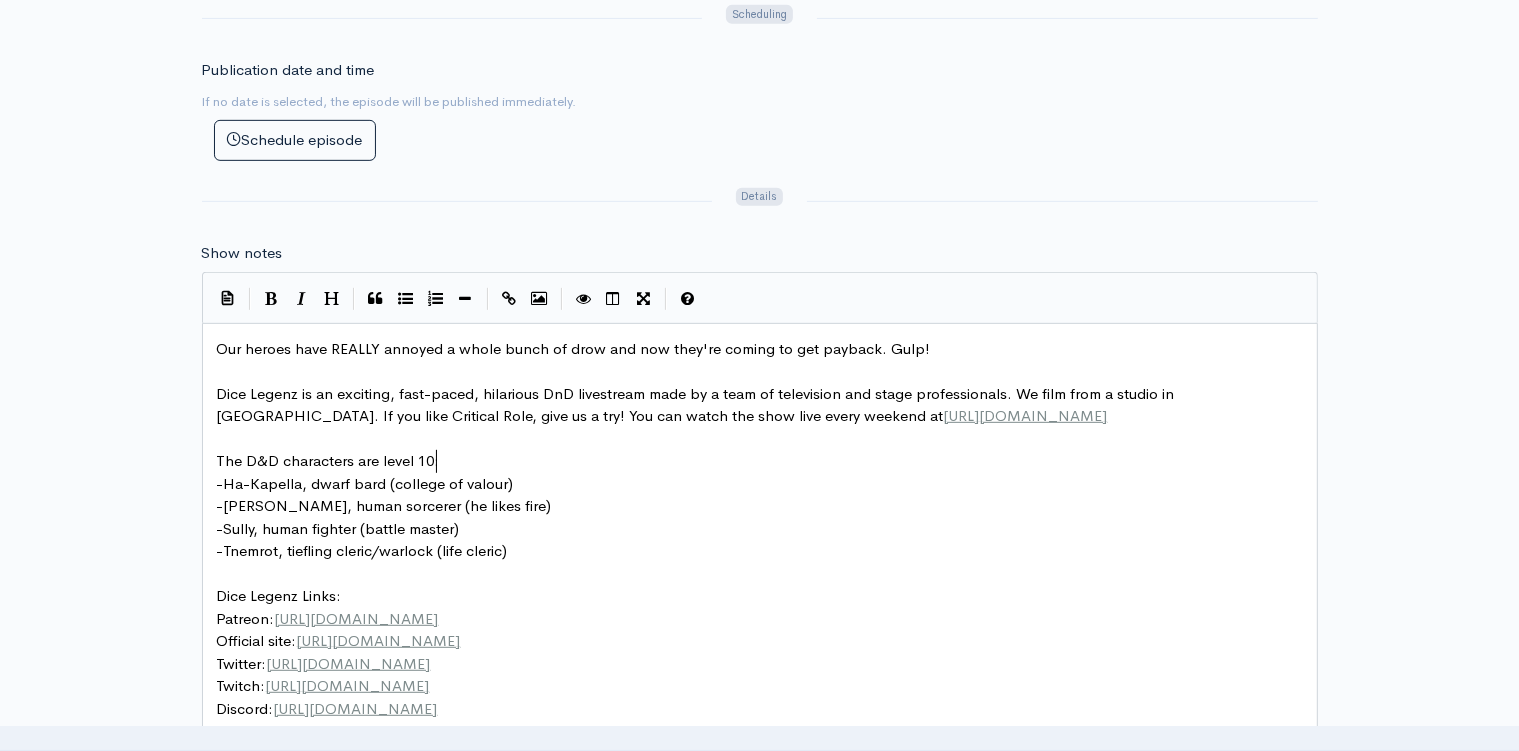 click on "The D&D characters are level 10:" at bounding box center [768, 461] 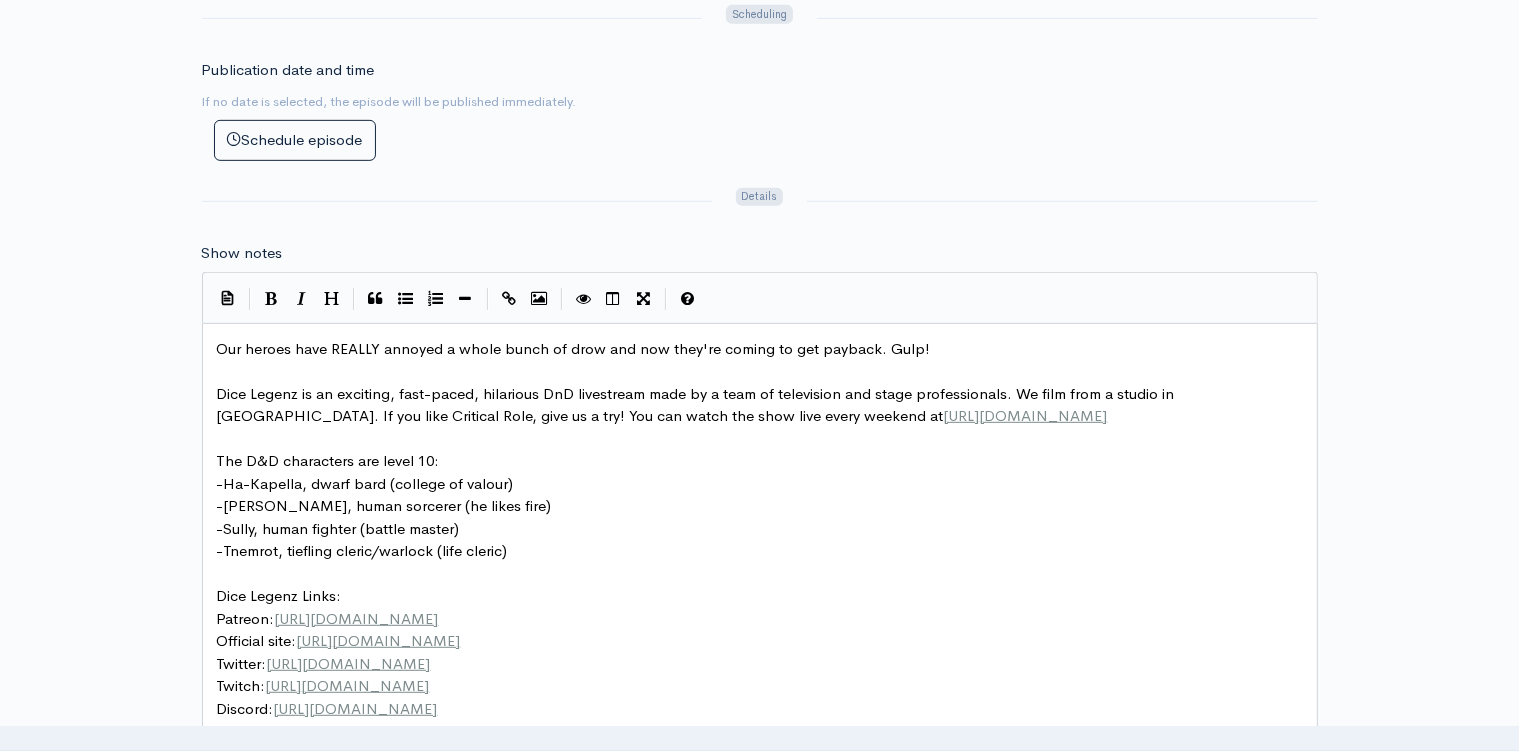 type on "Our heroes have REALLY annoyed a whole bunch of drow and now they're coming to get payback. Gulp!
Dice Legenz is an exciting, fast-paced, hilarious DnD livestream made by a team of television and stage professionals. We film from a studio in New Zealand. If you like Critical Role, give us a try! You can watch the show live every weekend at https://twitch.tv/dicelegenz
The D&D characters are level 10:
-Ha-Kapella, dwarf bard (college of valour)
-Lona, human sorcerer (he likes fire)
-Sully, human fighter (battle master)
-Tnemrot, tiefling cleric/warlock (life cleric)
Dice Legenz Links:
Patreon: https://www.patreon.com/DiceLegenz
Official site: https://www.dicelegenz.com/
Twitter: https://twitter.com/dicelegenz
Twitch: https://www.twitch.tv/dicelegenz
Discord: https://discord.gg/q9wqcwKPjB
Instagram: https://www.instagram.com/dicelegenz
Facebook: https://www.facebook.com/dicelegenz
©2023-25 Dice Legenz is unofficial Fan Content permitted under the Fan Content Policy. Not approved/endorsed by Wizards. Port..." 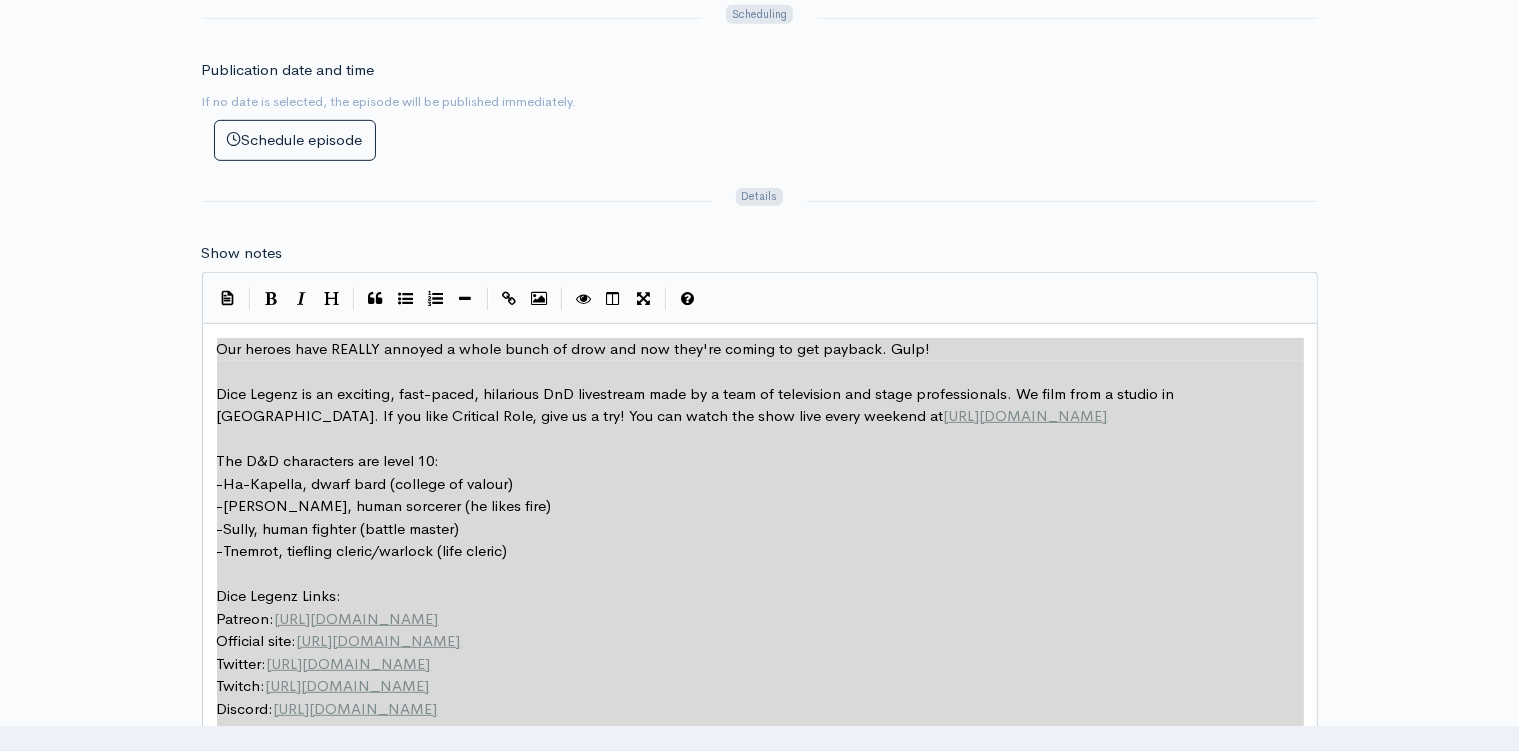 scroll, scrollTop: 429, scrollLeft: 1496, axis: both 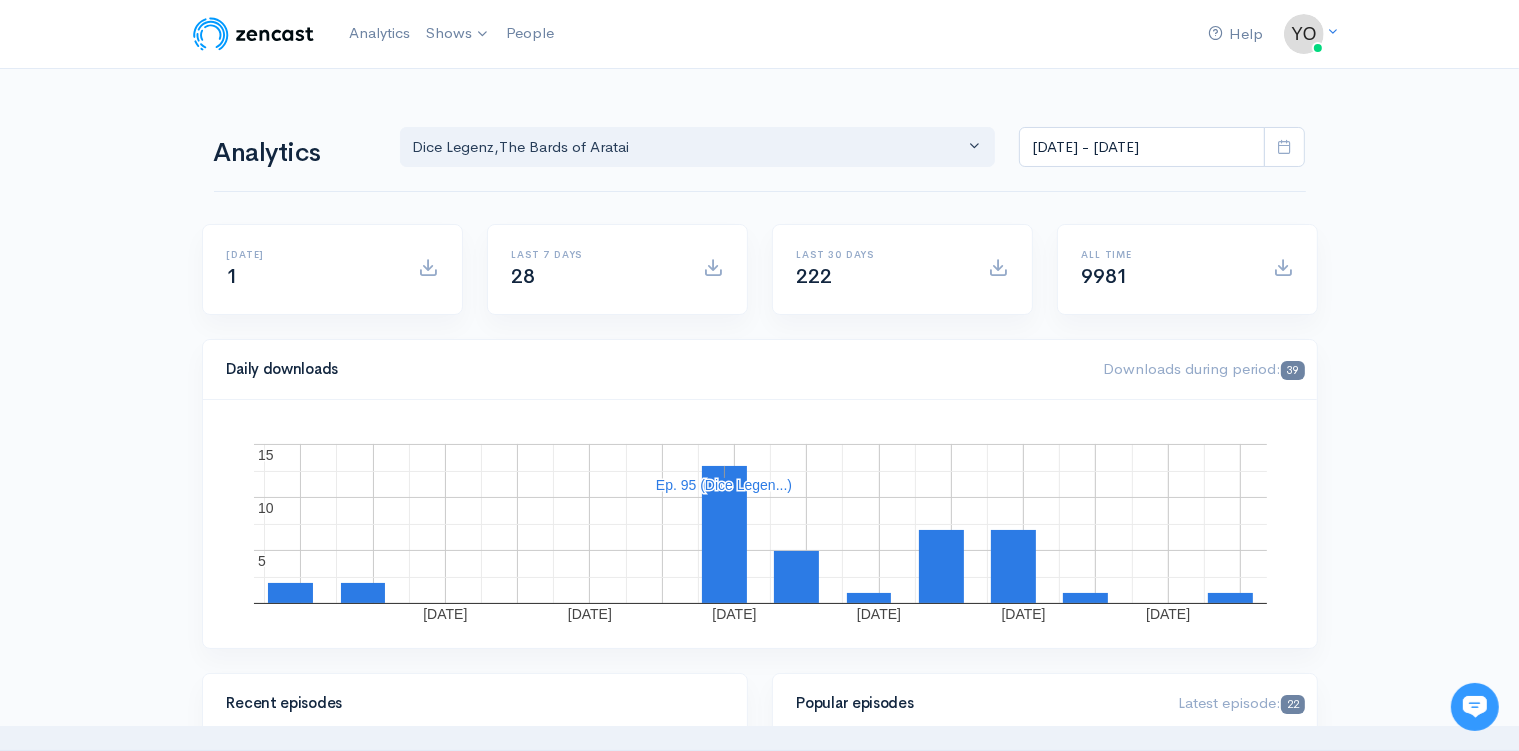 click at bounding box center [1284, 146] 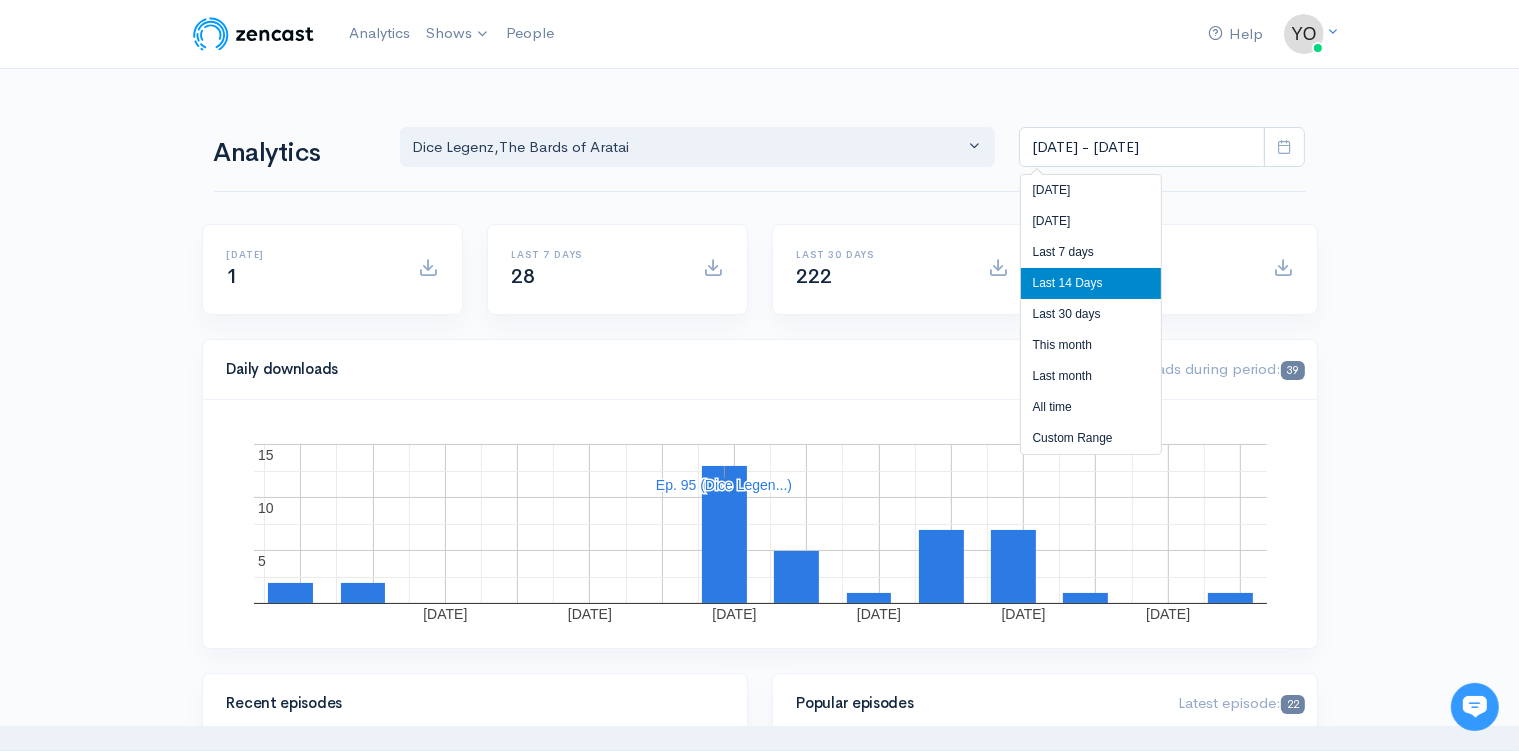 click on "Help
Notifications
View all
Your profile   Team settings     Default team   Current     Logout
Analytics
Shows
The Bards of Aratai
Dice Legenz
Add a new show
People
Analytics
Dice Legenz The Bards of Aratai Dice Legenz ,  The Bards of Aratai     Jun 28, 2025 - Jul 11, 2025
Today
1
Last 7 days
28
Last 30 days
222
All time
9981
Daily downloads
Downloads during period:  39   5 5 10 10" at bounding box center [759, 1417] 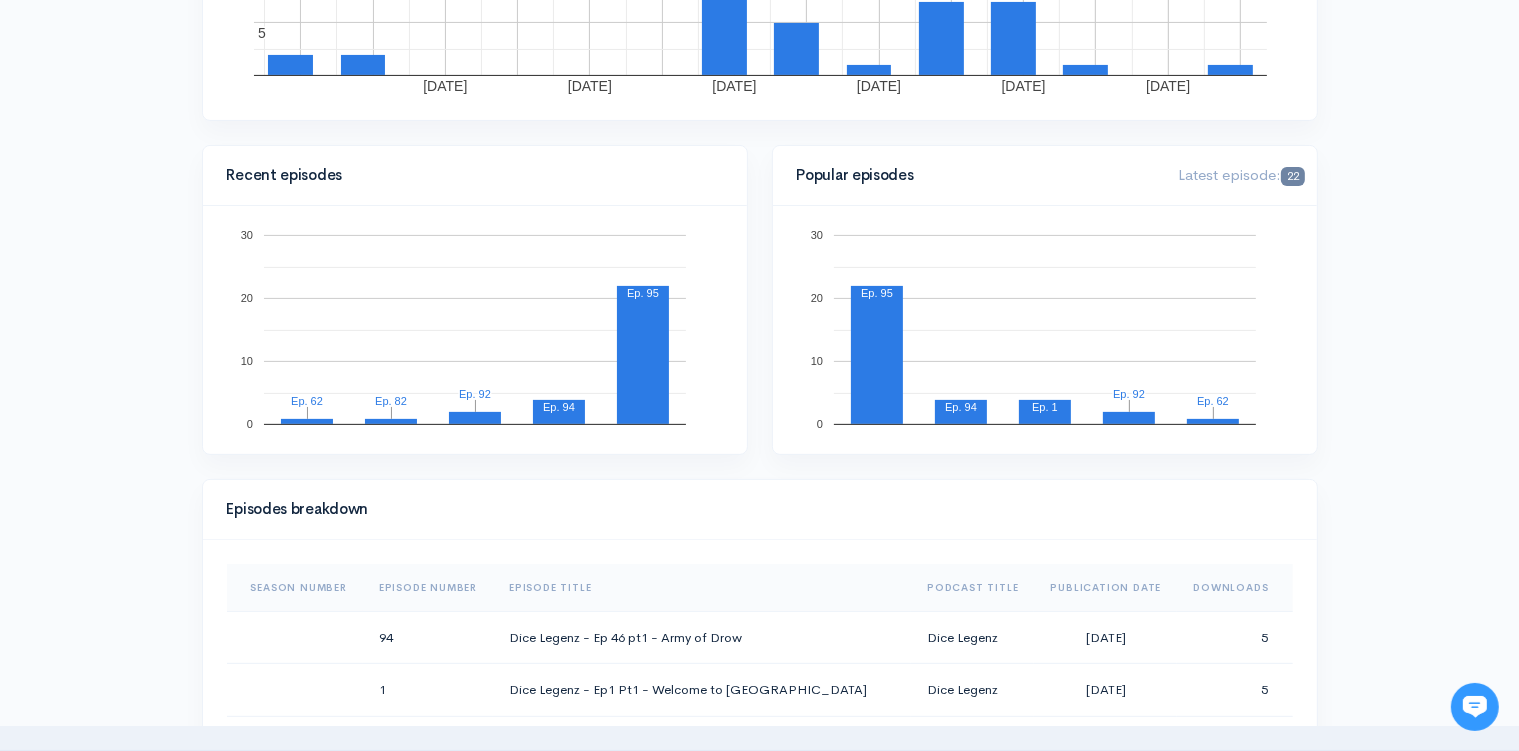scroll, scrollTop: 0, scrollLeft: 0, axis: both 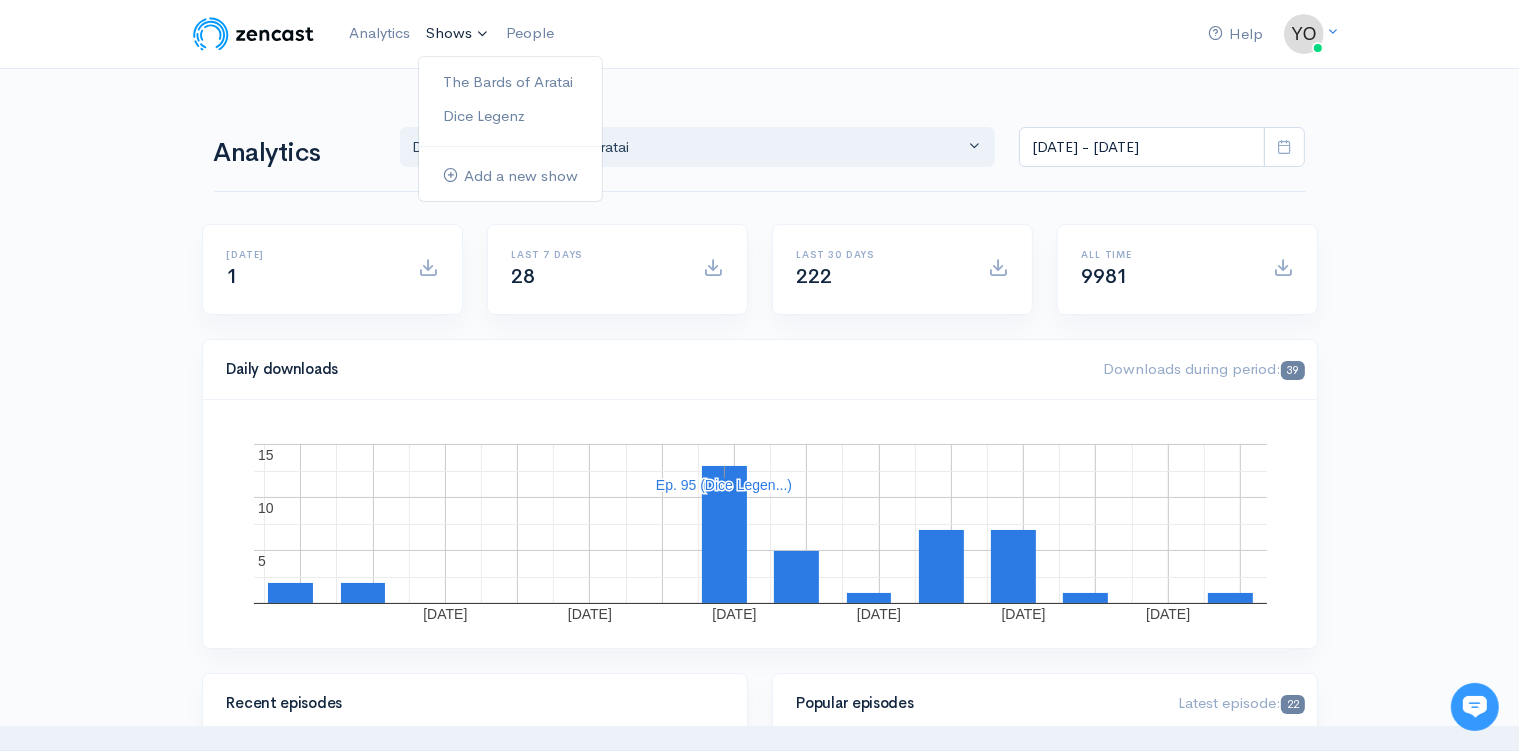 click on "Shows" at bounding box center (458, 34) 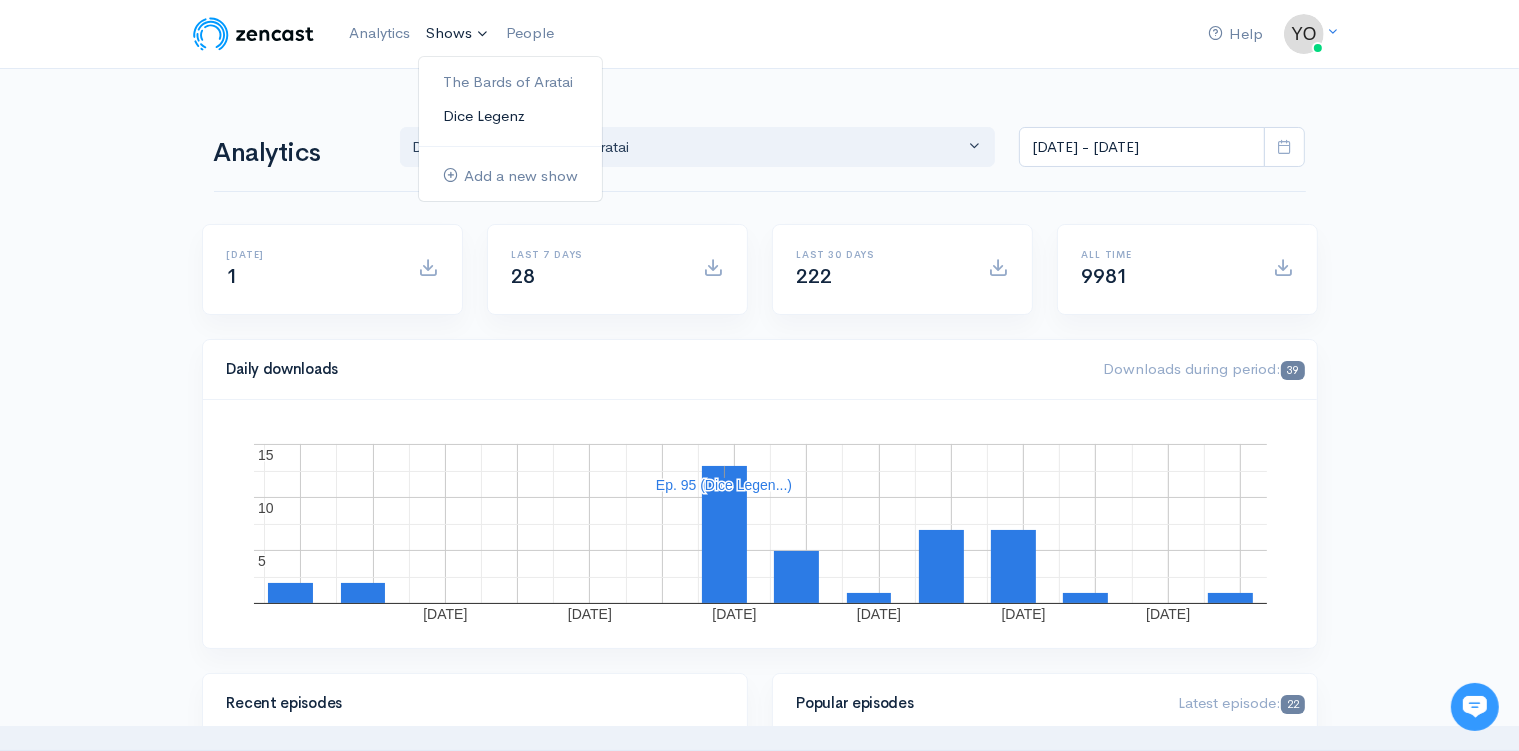 click on "Dice Legenz" at bounding box center [510, 116] 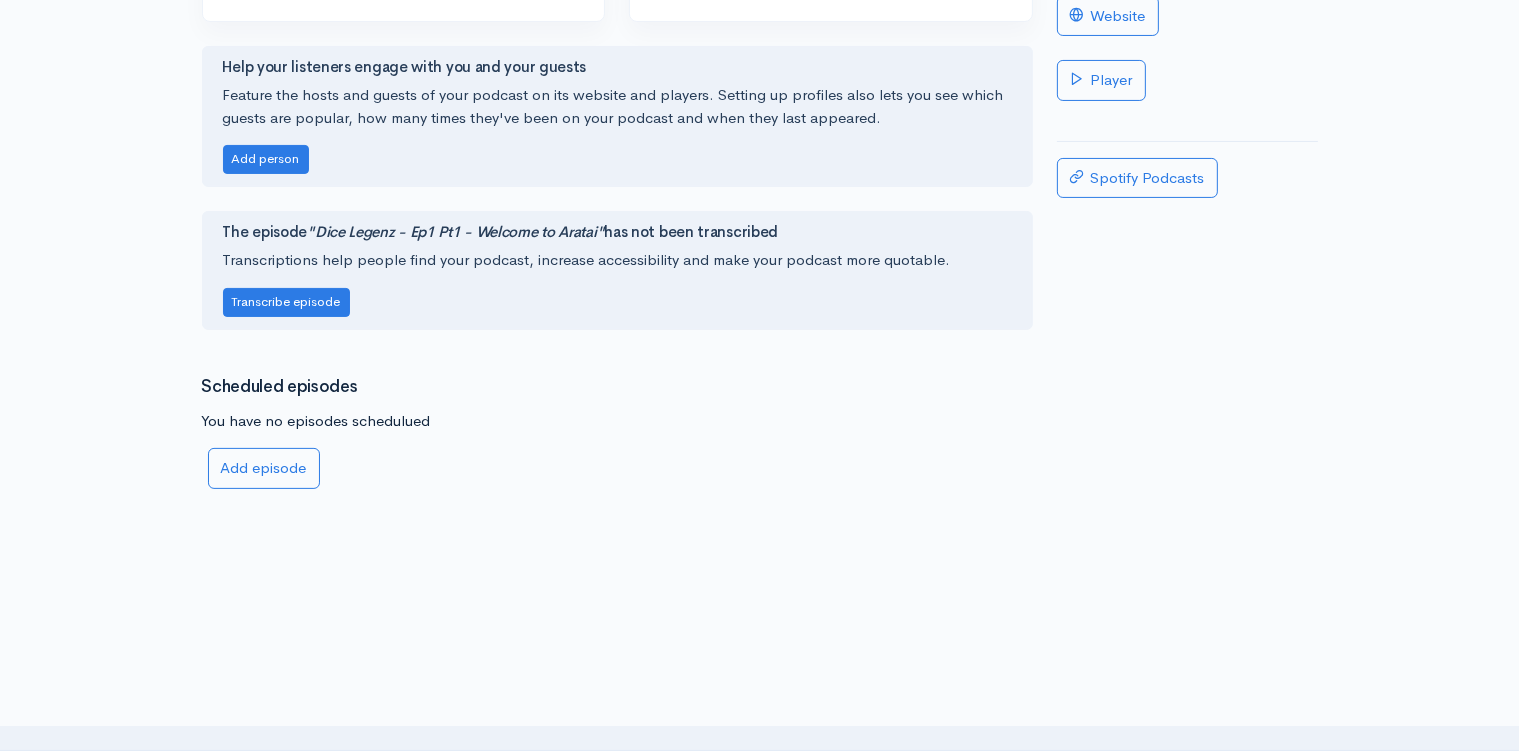 scroll, scrollTop: 0, scrollLeft: 0, axis: both 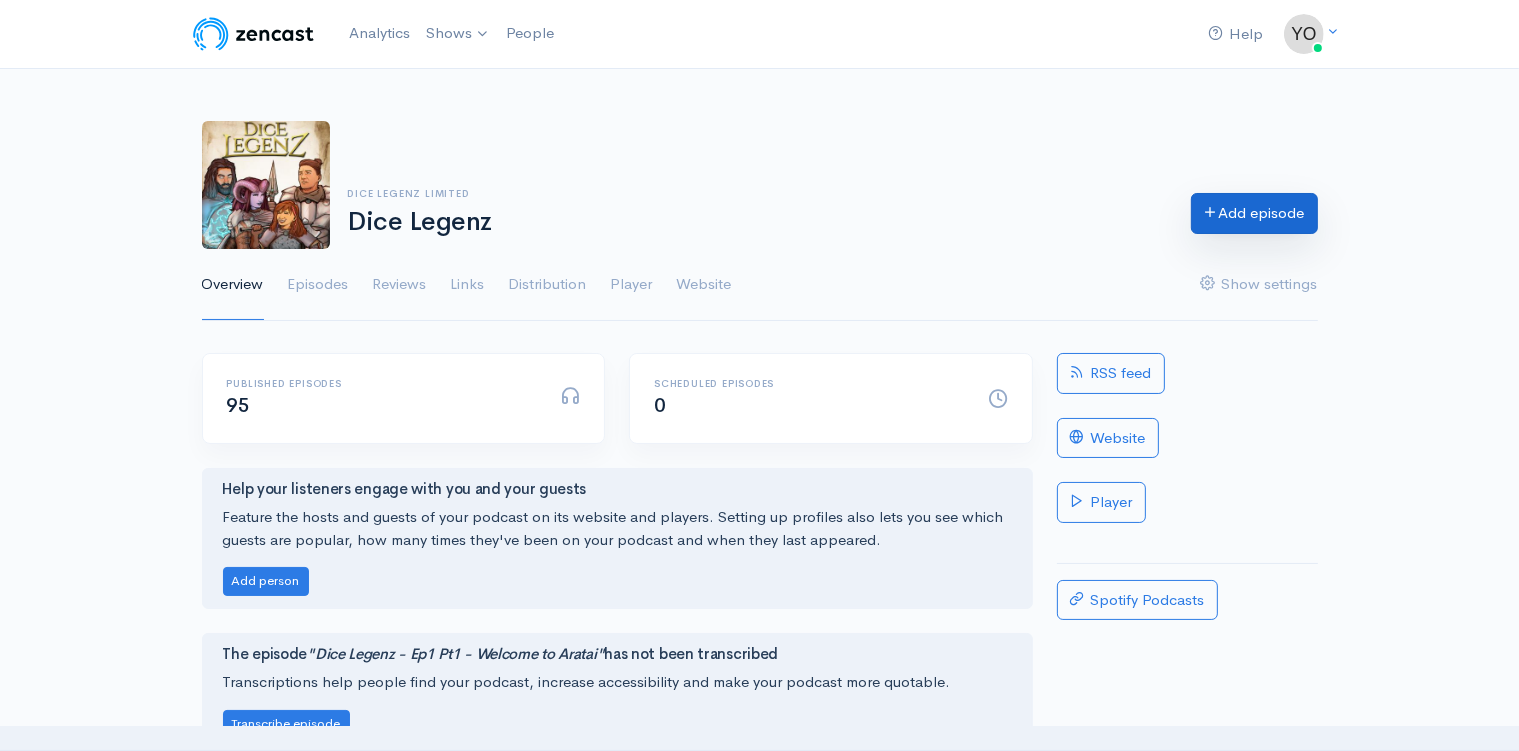 click on "Add episode" at bounding box center [1254, 213] 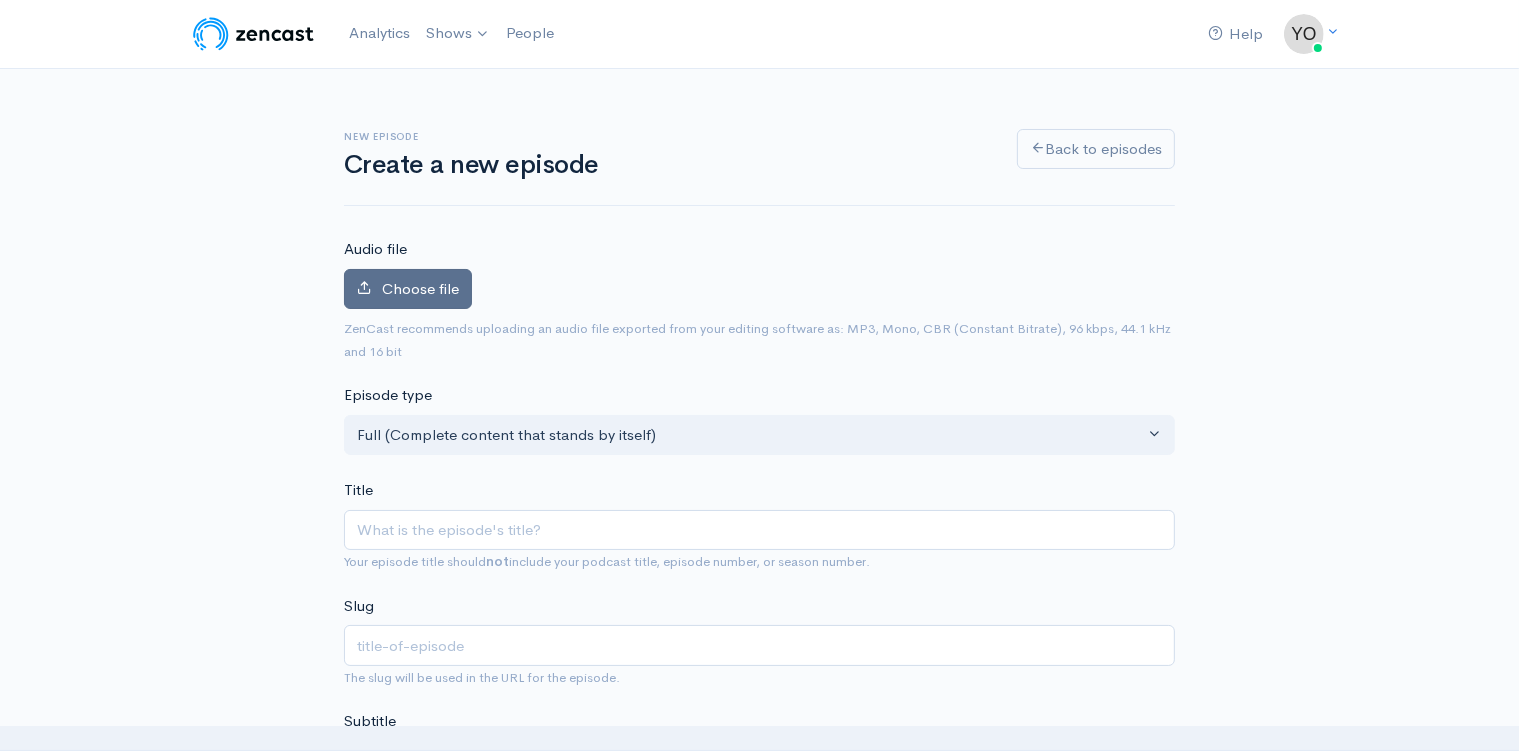 click on "Choose file" at bounding box center (408, 289) 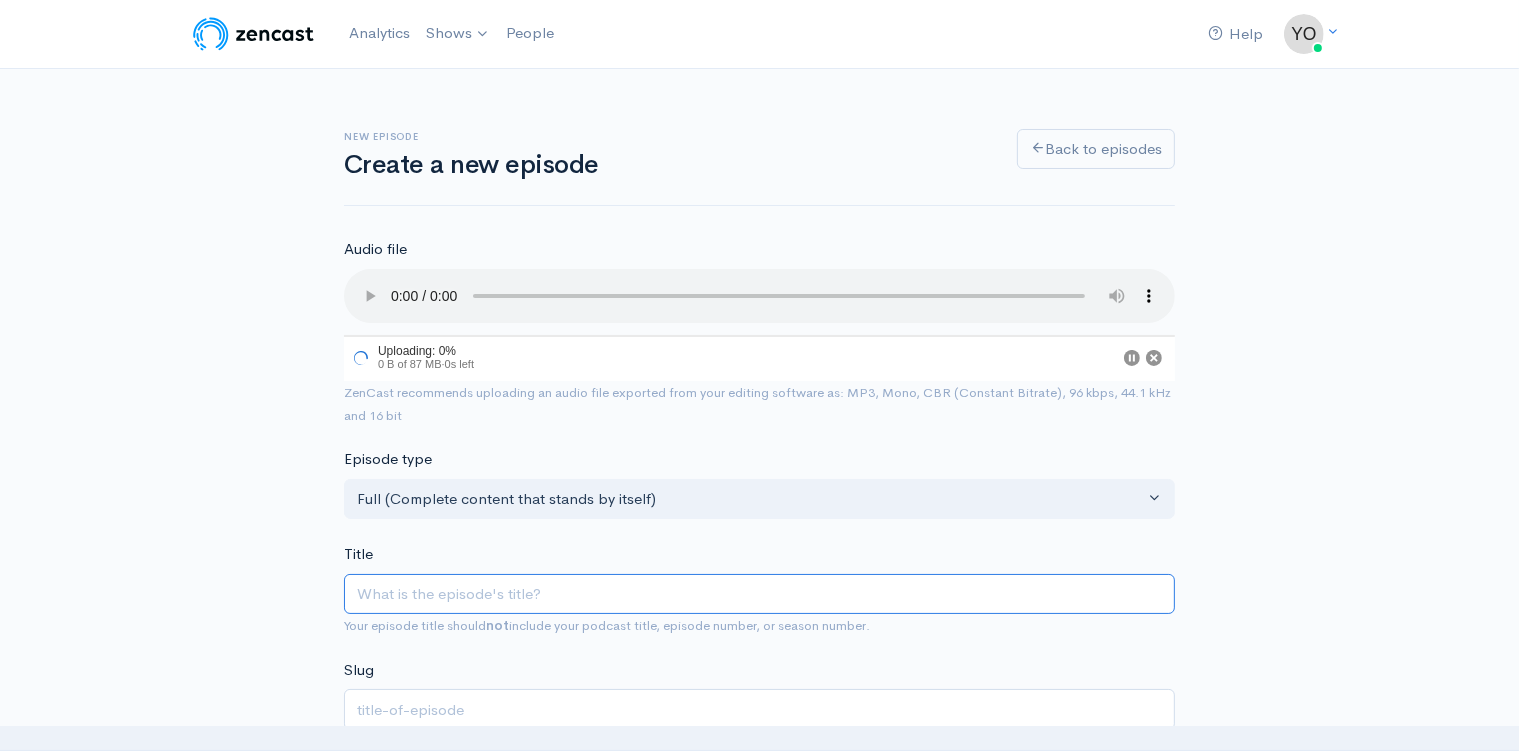 click on "Title" at bounding box center [759, 594] 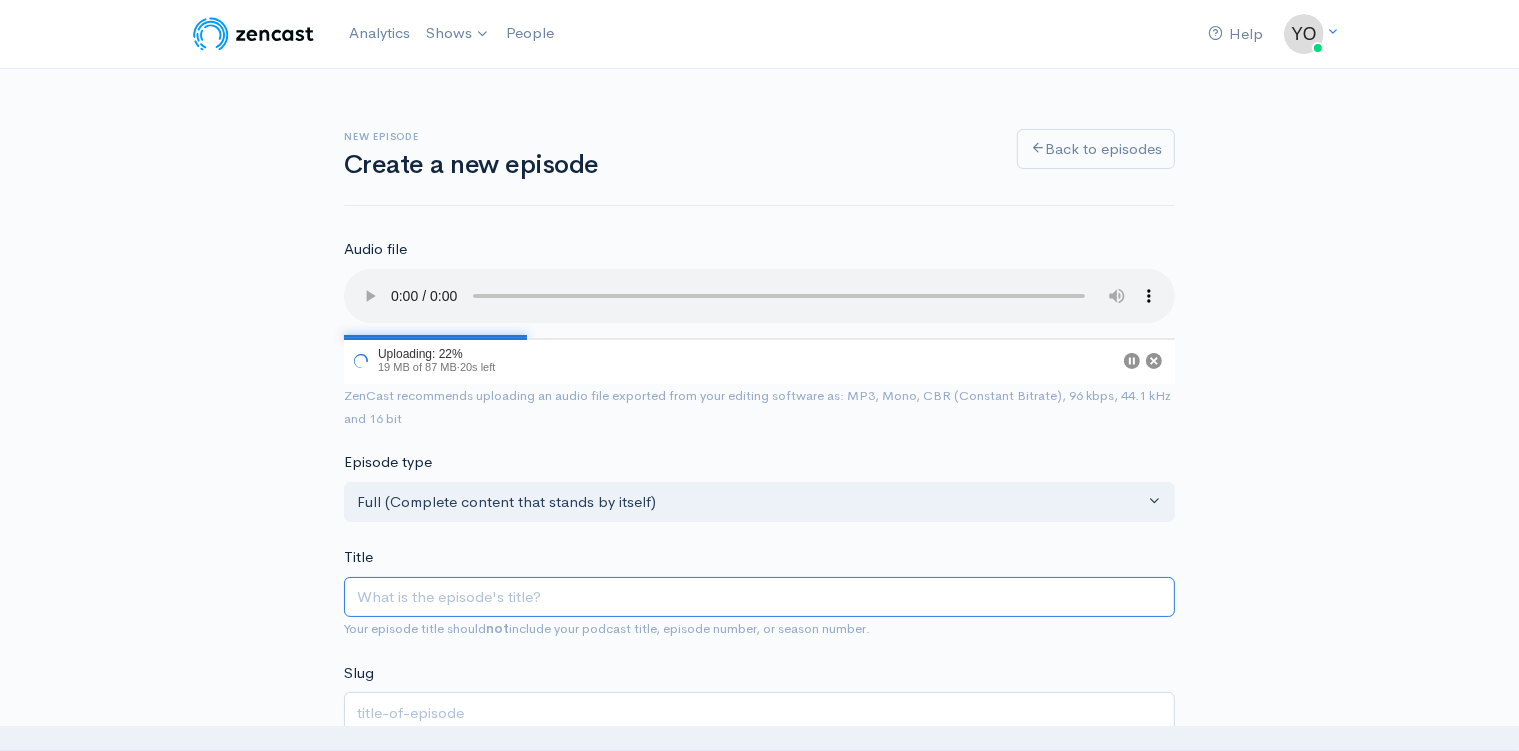 type on "D" 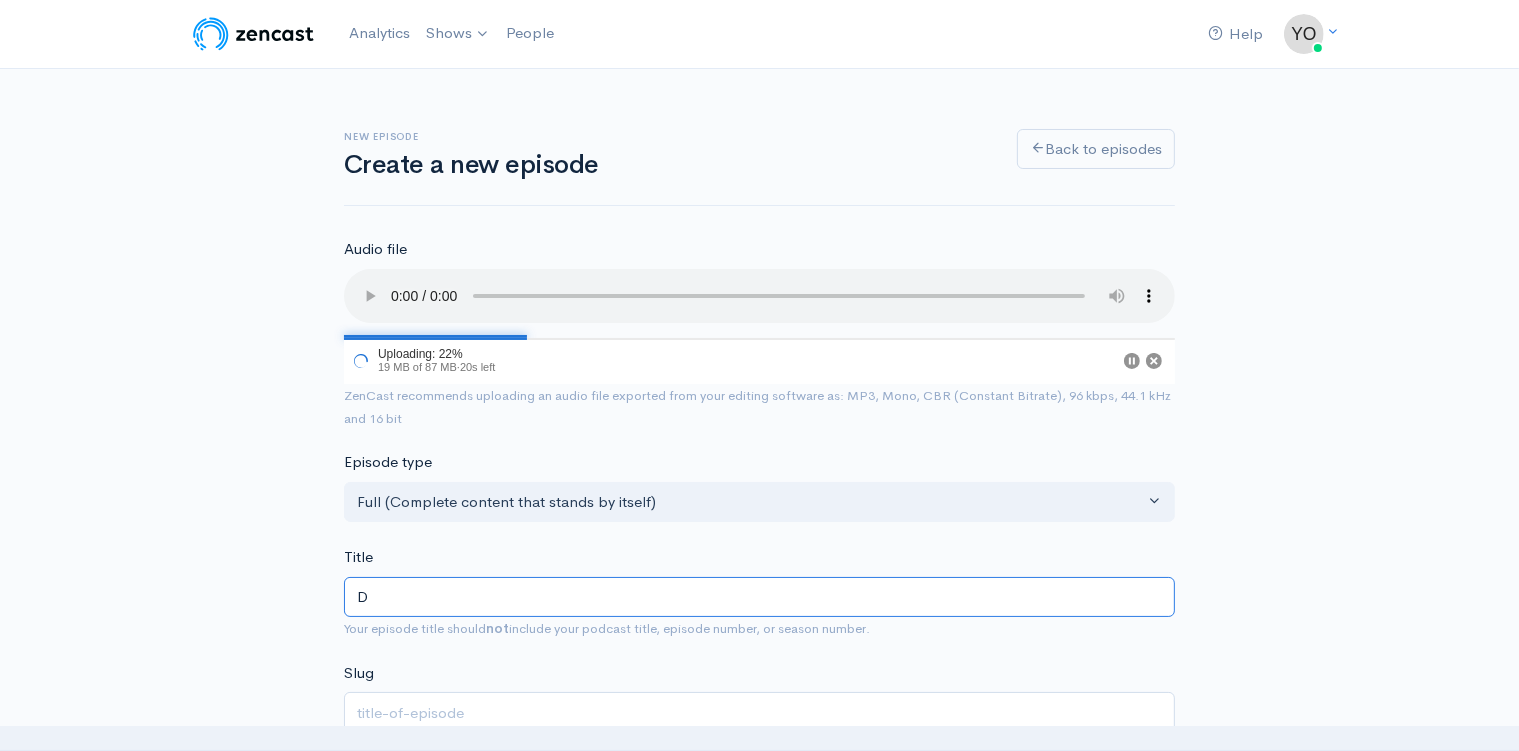 type on "d" 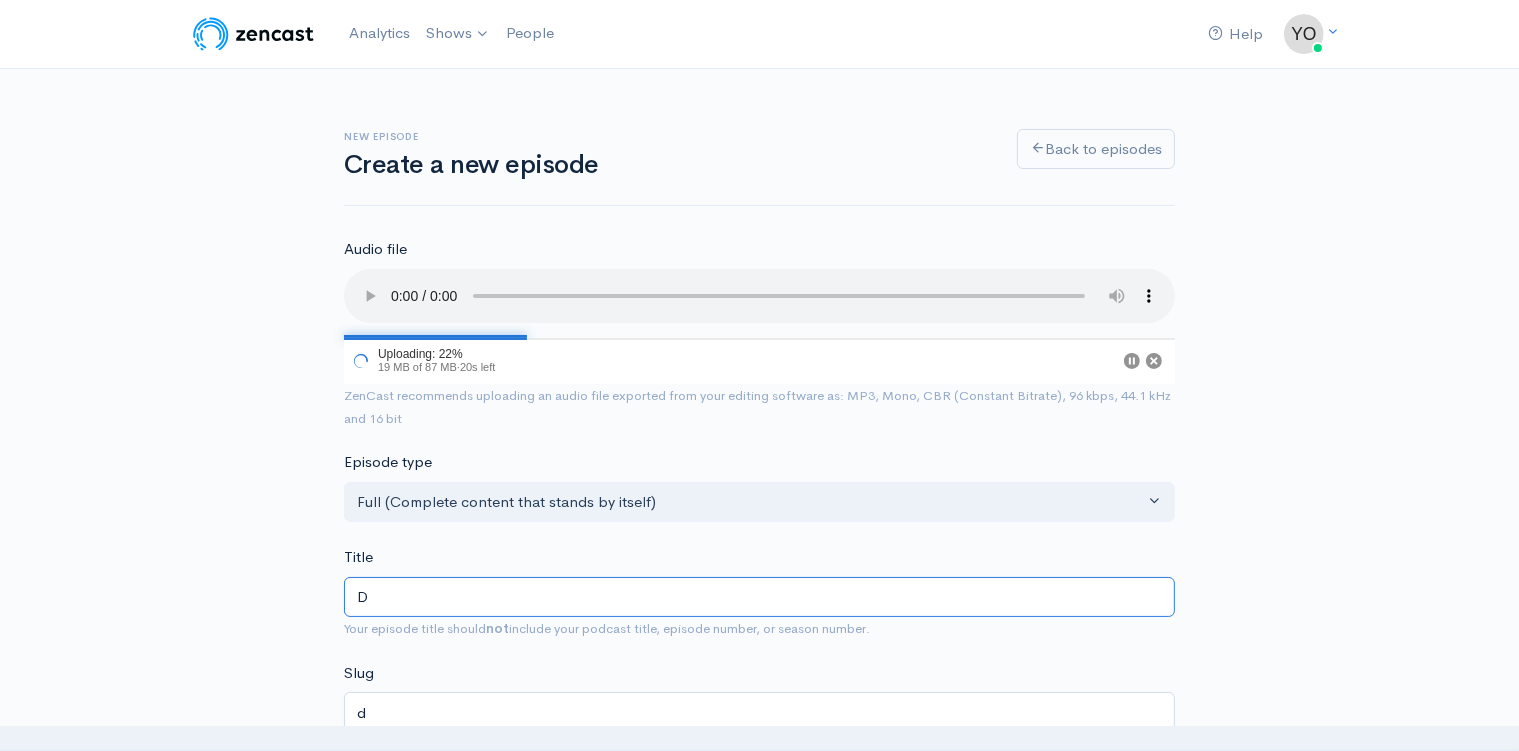 type on "Di" 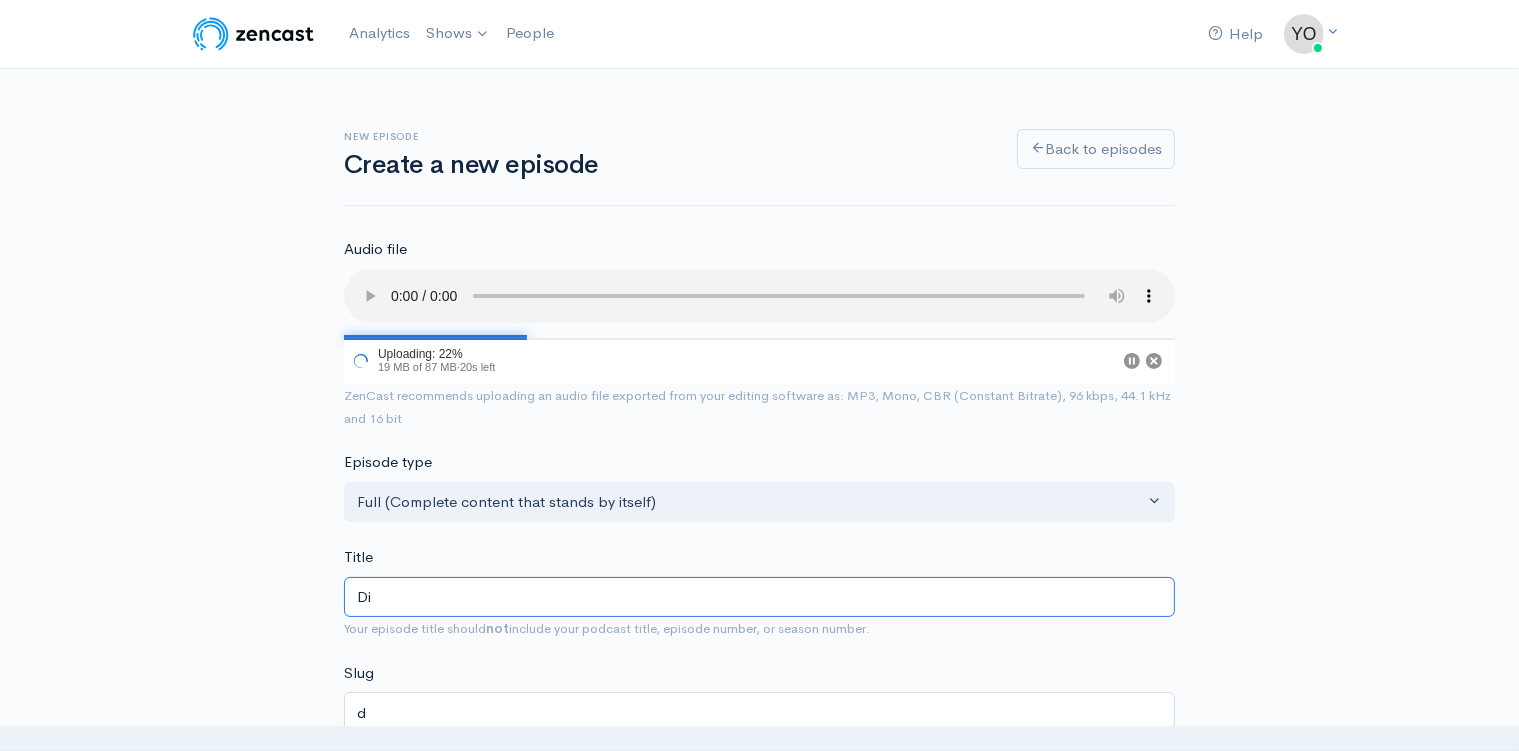 type on "di" 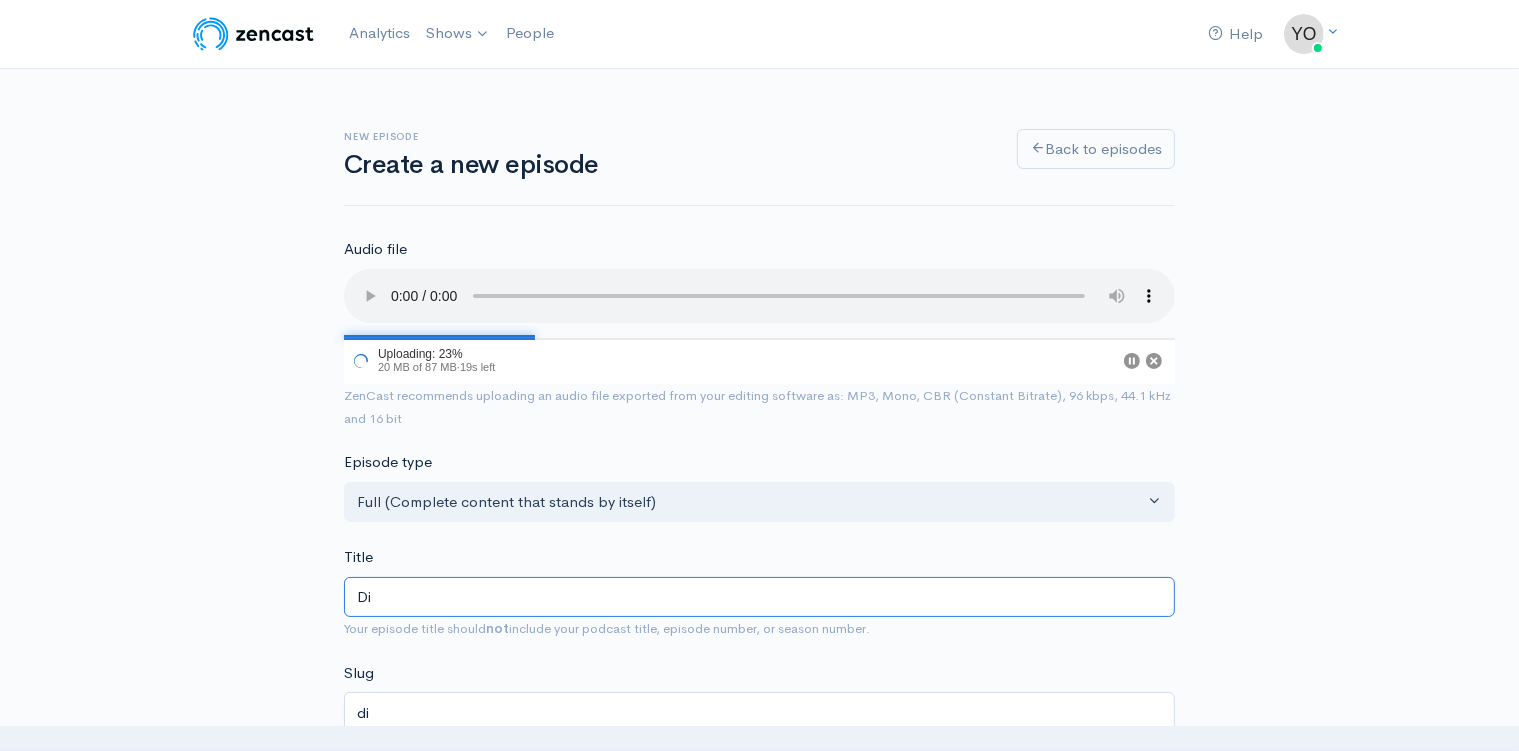 type on "Dic" 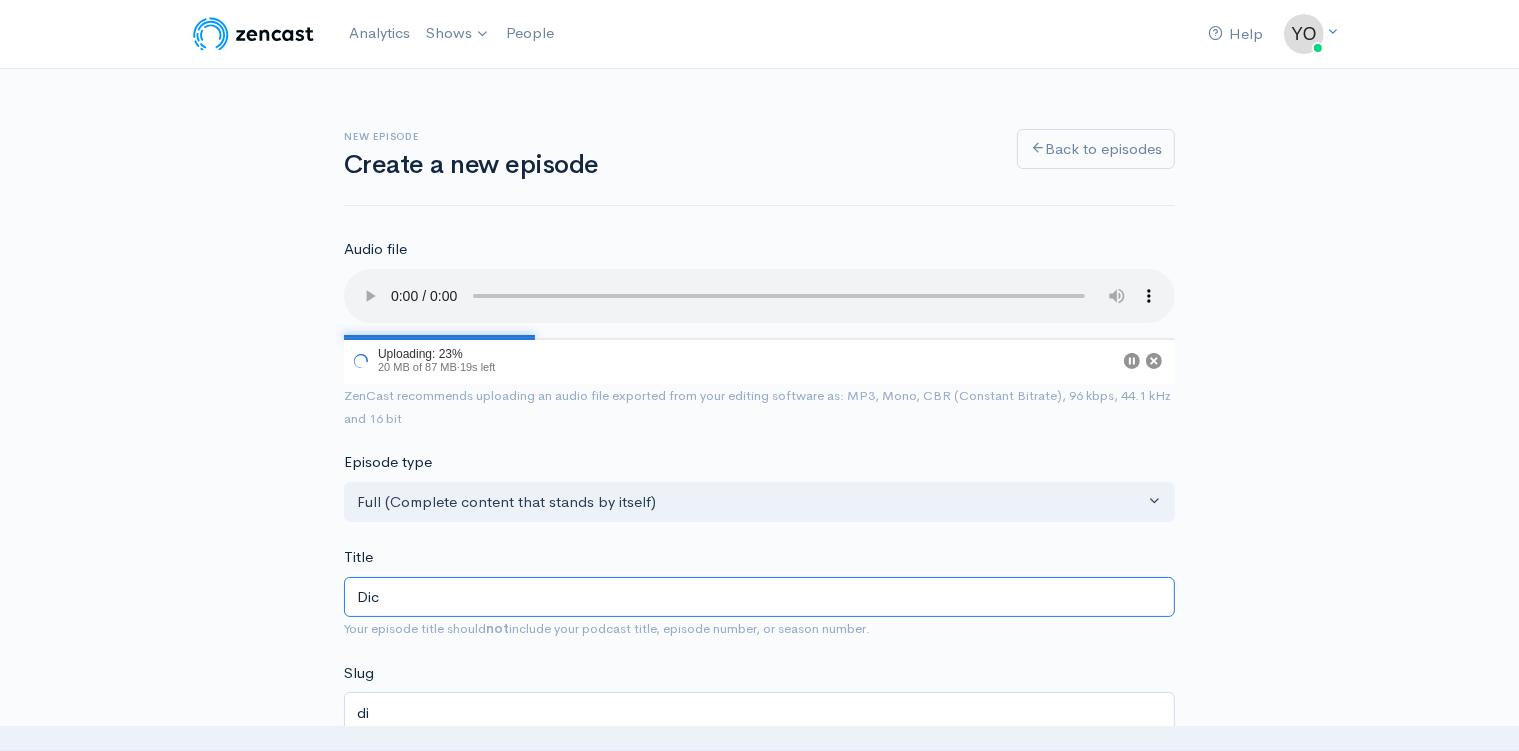 type on "dic" 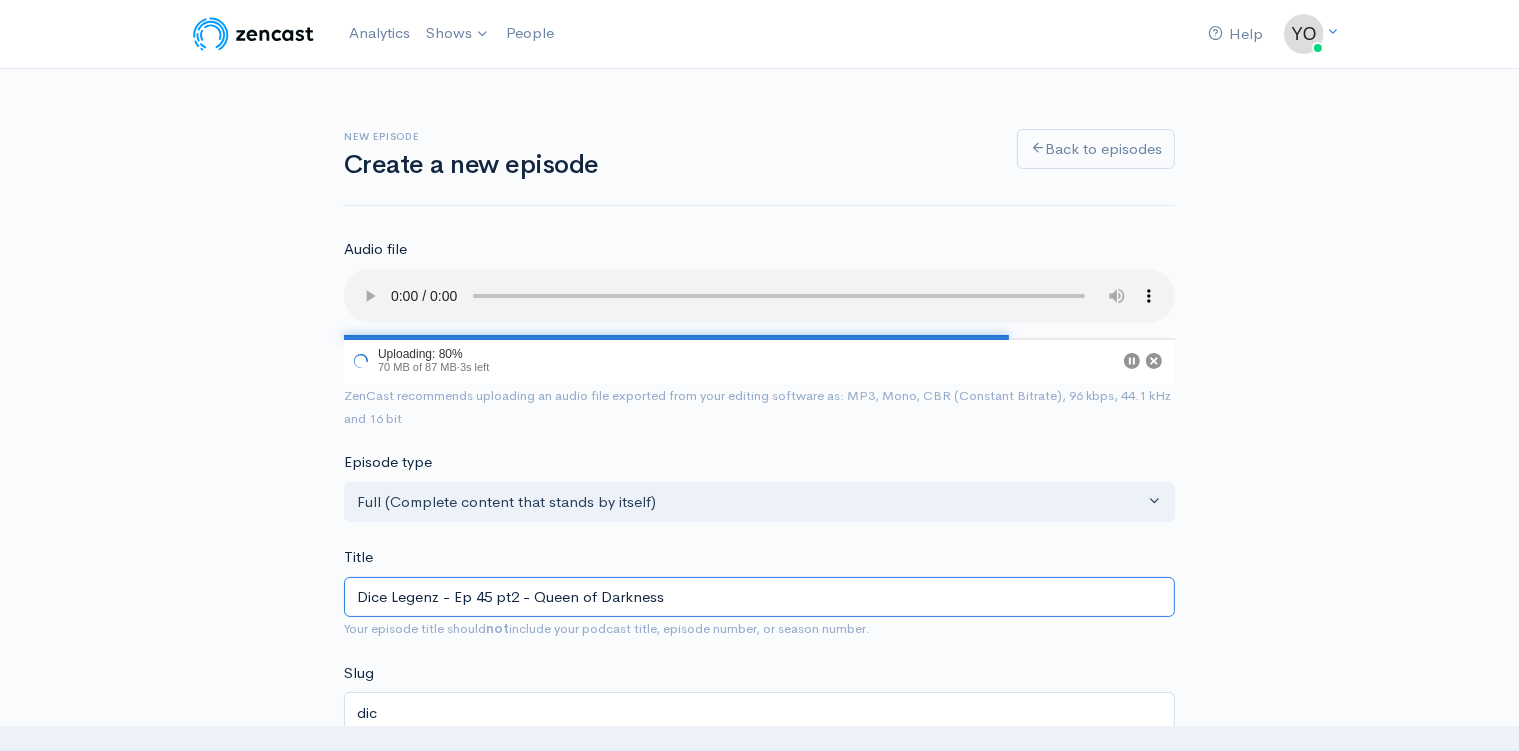 type on "Dice Legenz - Ep 45 pt2 - Queen of Darkness" 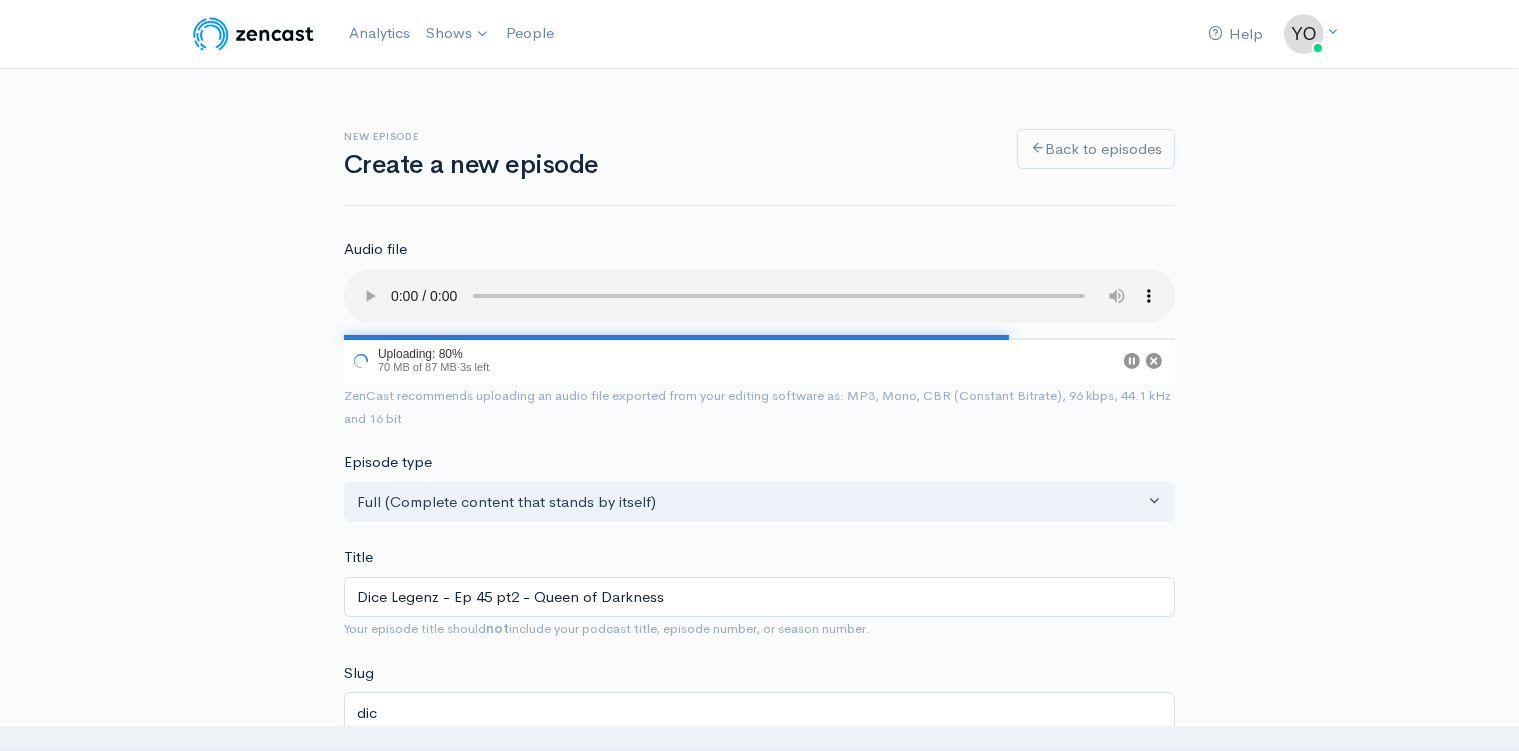 type on "dice-legenz-ep-45-pt2-queen-of-darkness" 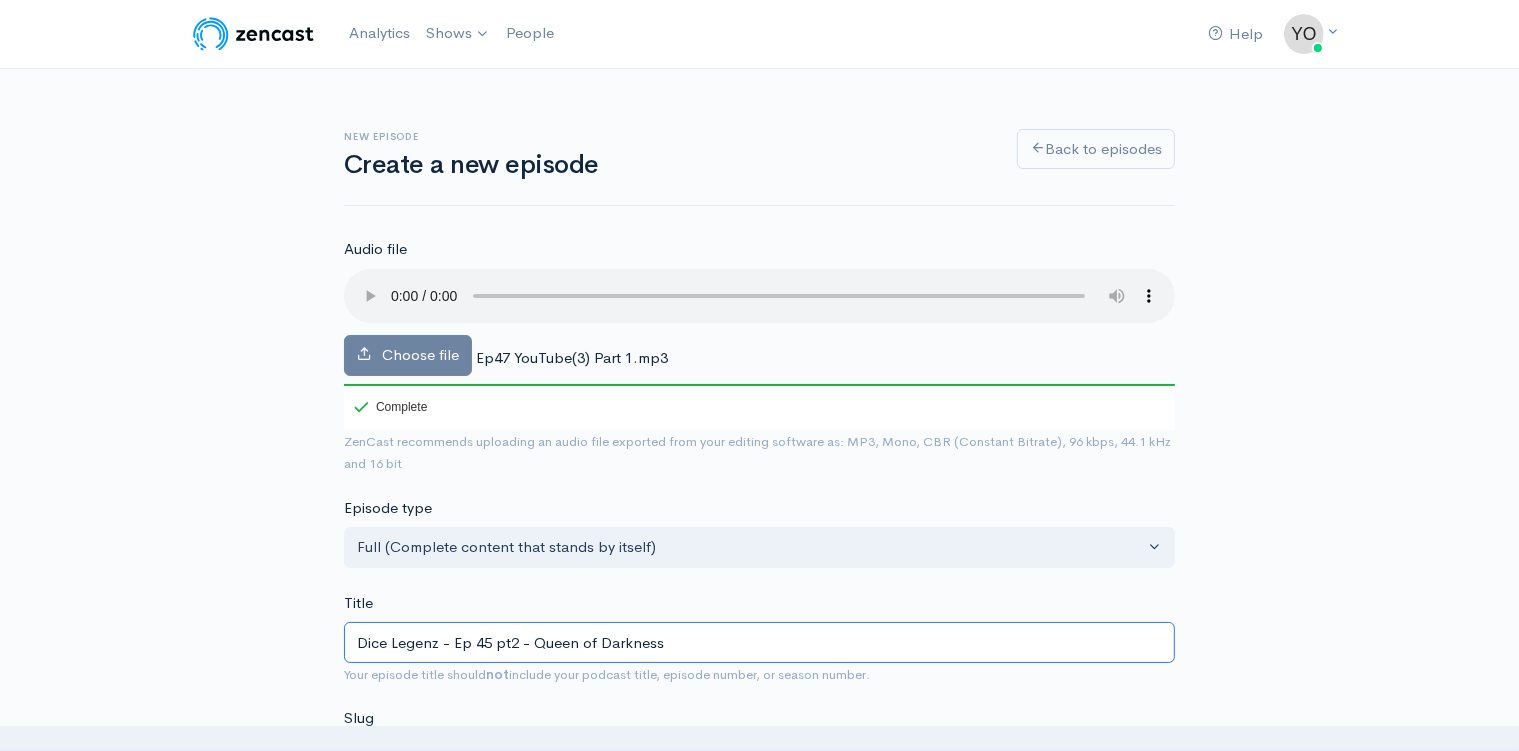 click on "Dice Legenz - Ep 45 pt2 - Queen of Darkness" at bounding box center (759, 642) 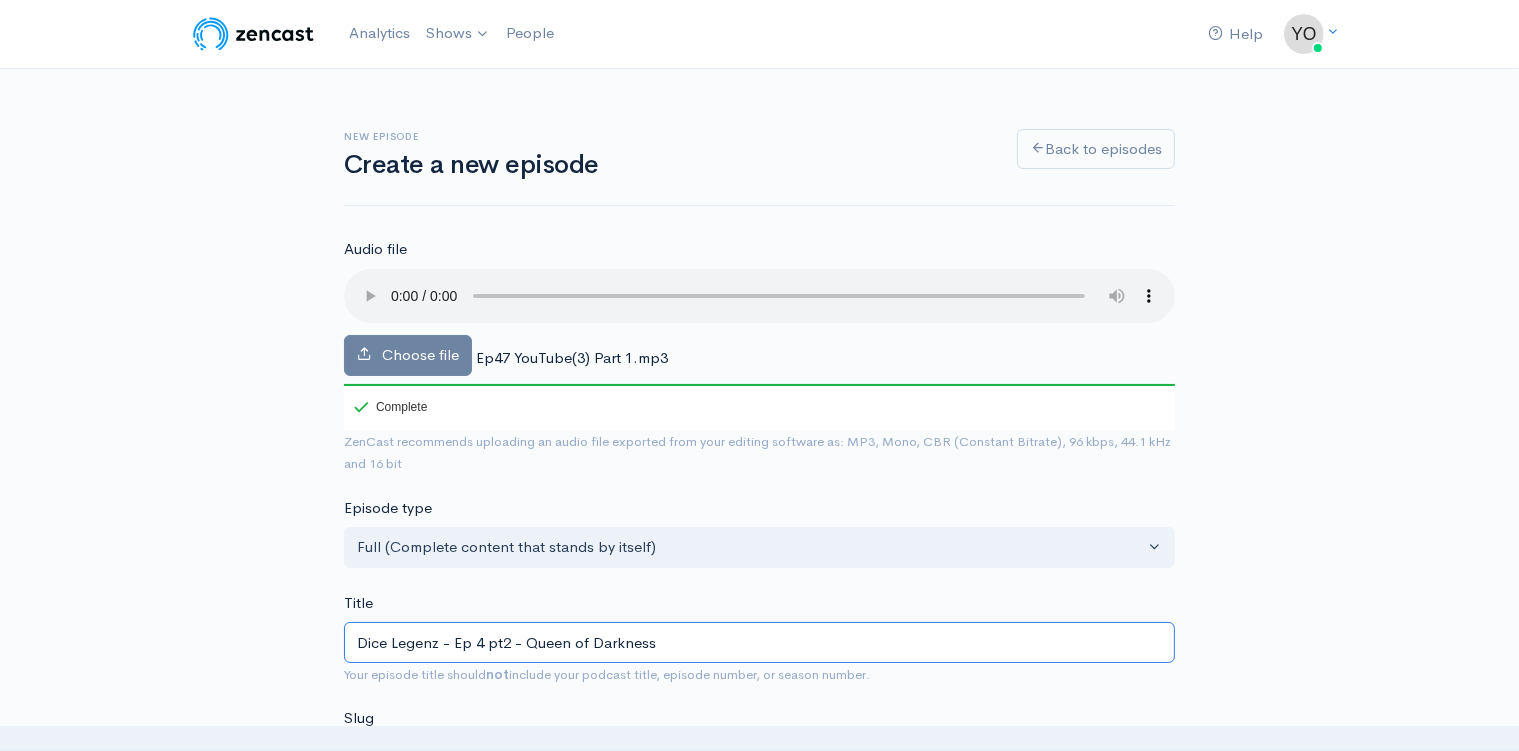 type on "dice-legenz-ep-4-pt2-queen-of-darkness" 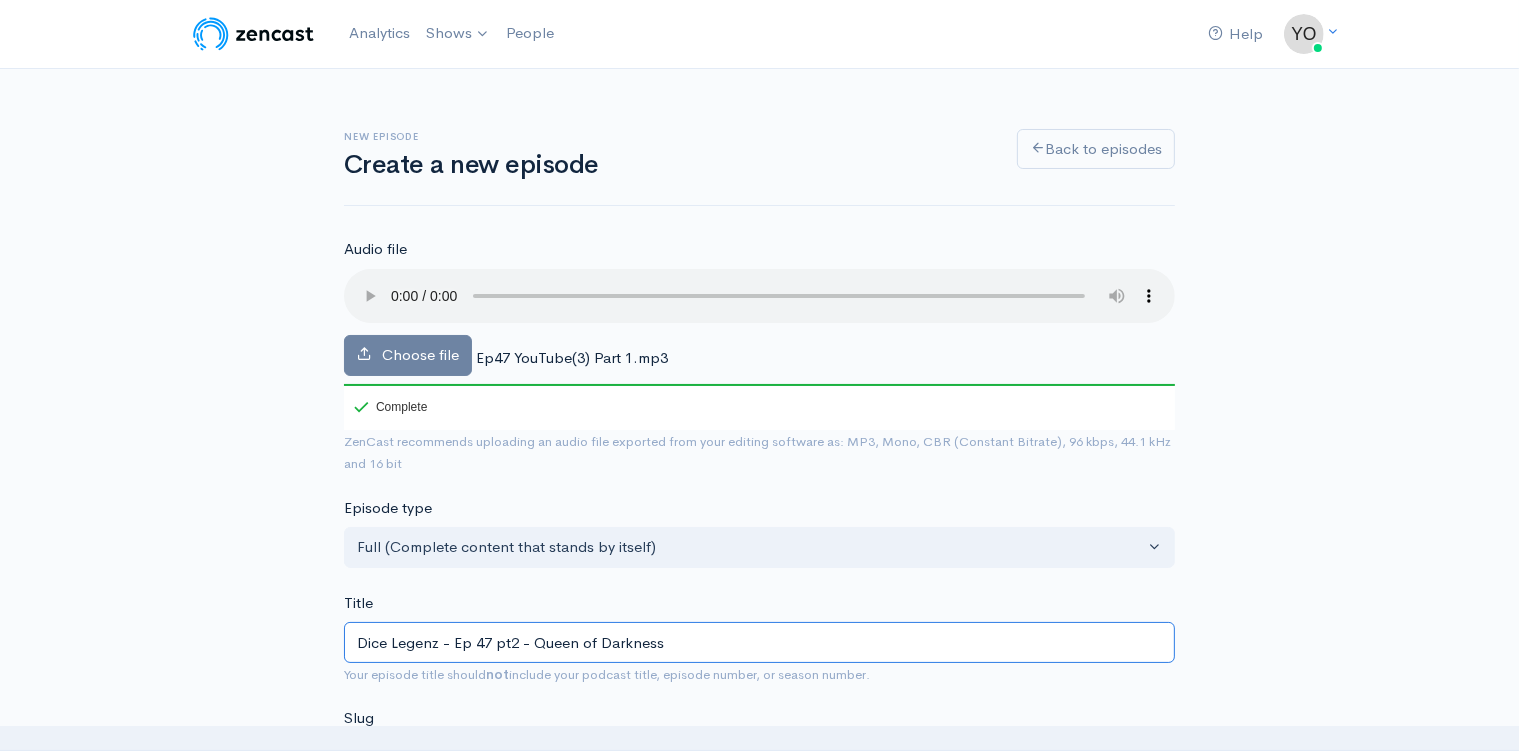 type on "dice-legenz-ep-47-pt2-queen-of-darkness" 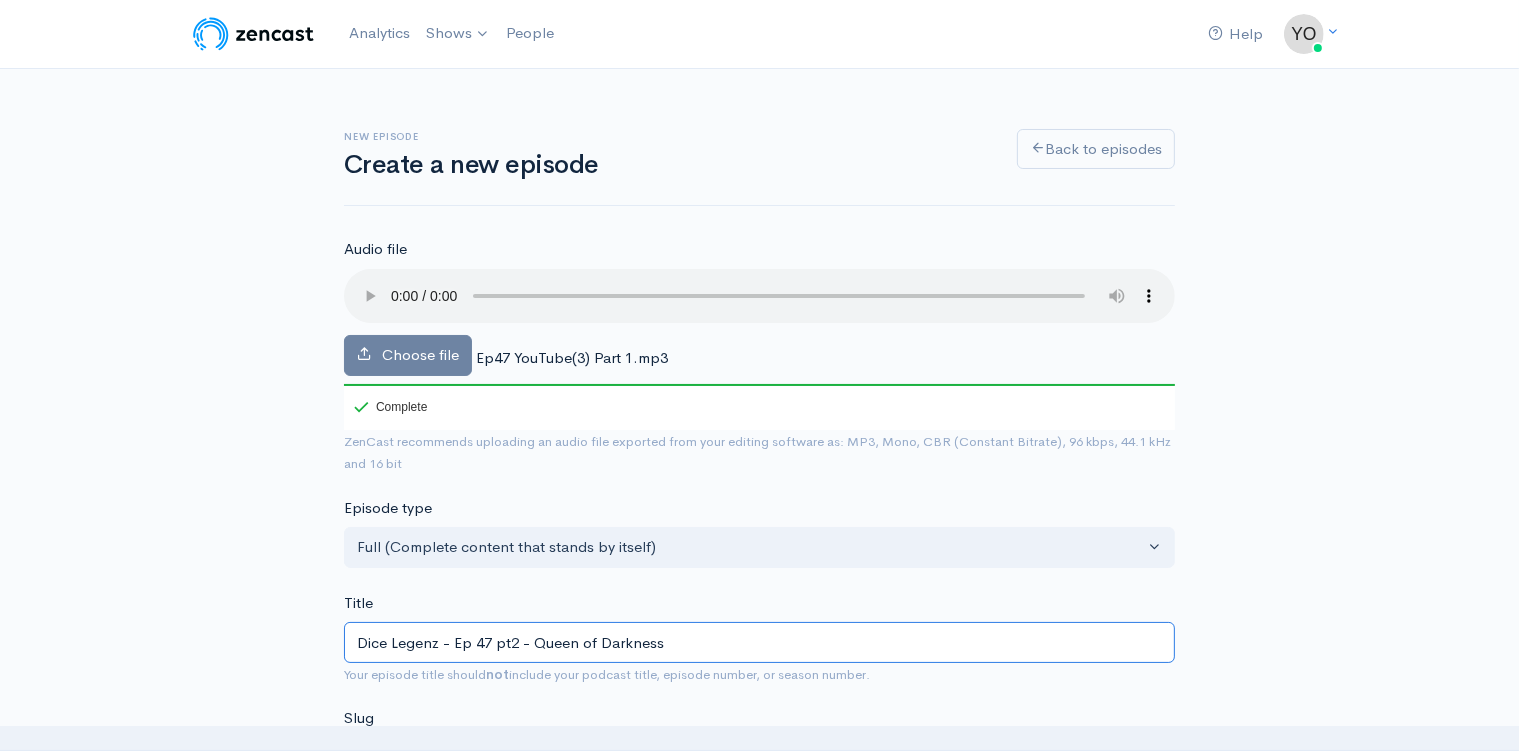 click on "Dice Legenz - Ep 47 pt2 - Queen of Darkness" at bounding box center (759, 642) 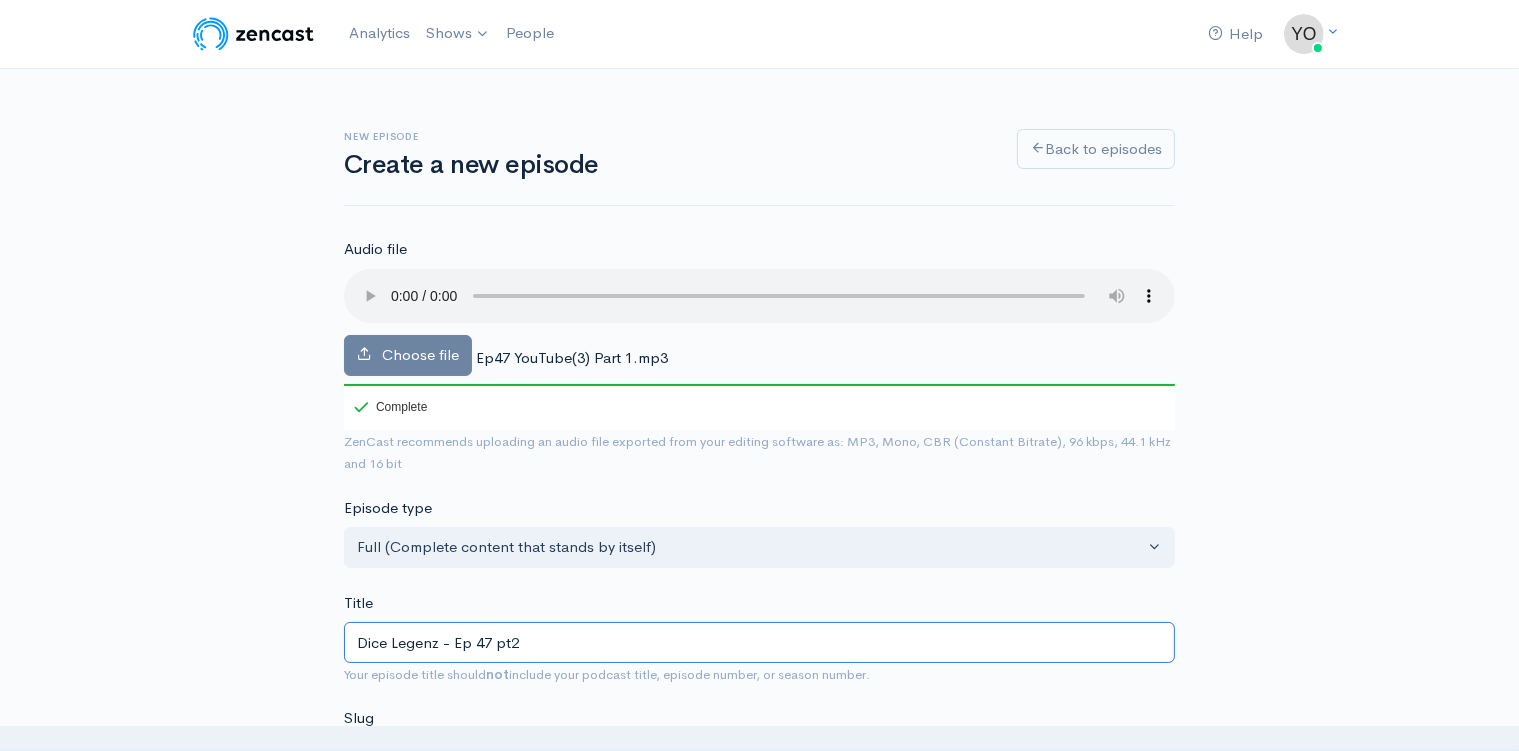 type on "Dice Legenz - Ep 47 pt2" 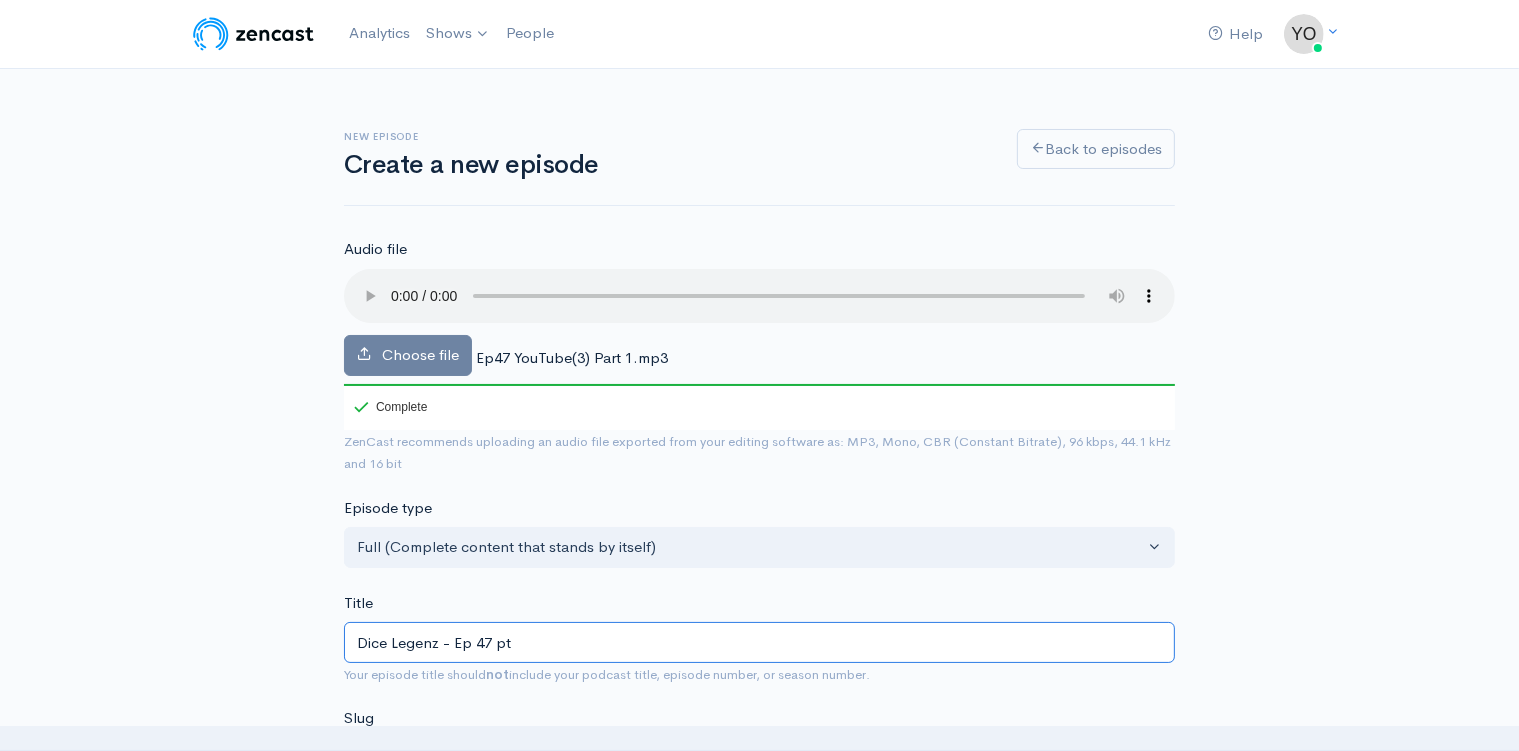 type on "dice-legenz-ep-47-pt" 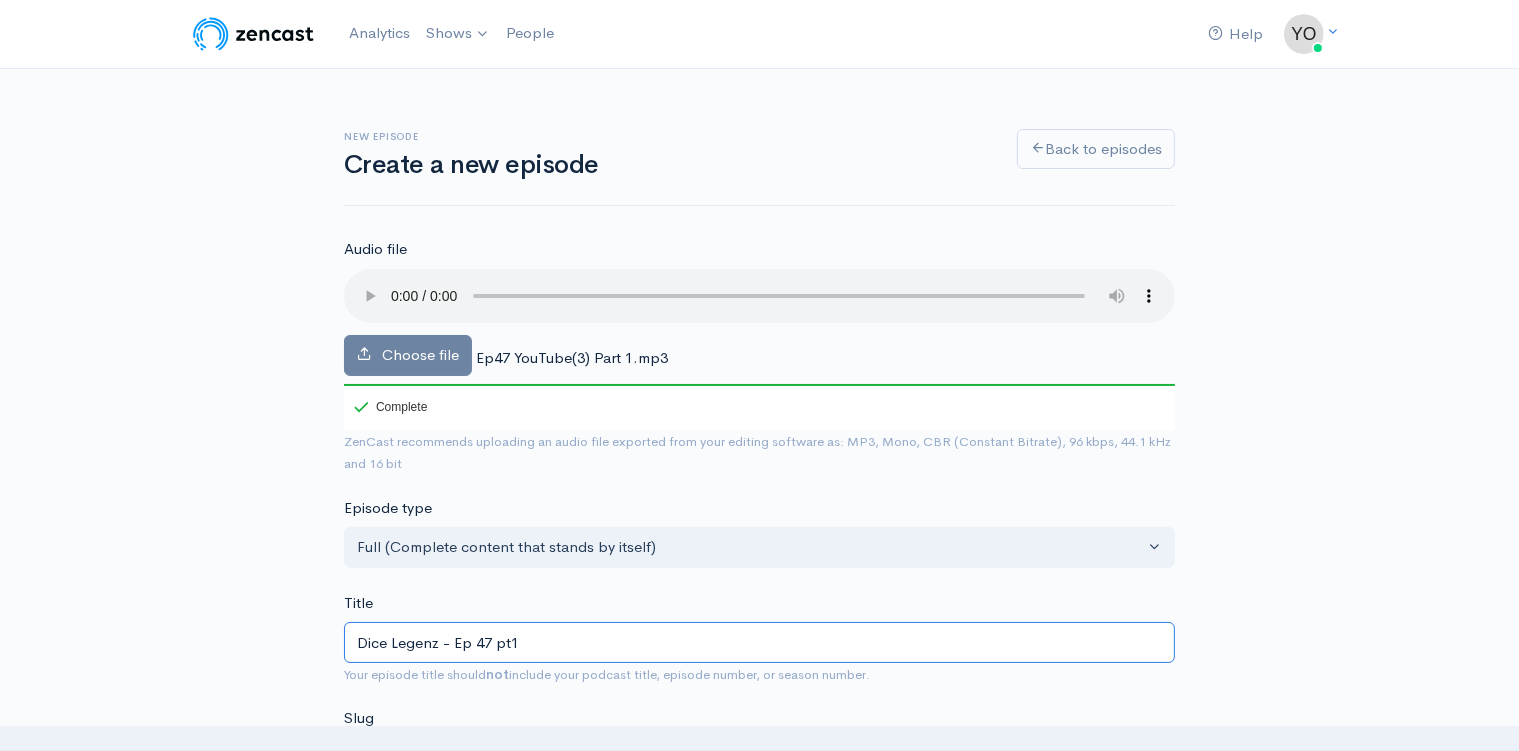type on "dice-legenz-ep-47-pt1" 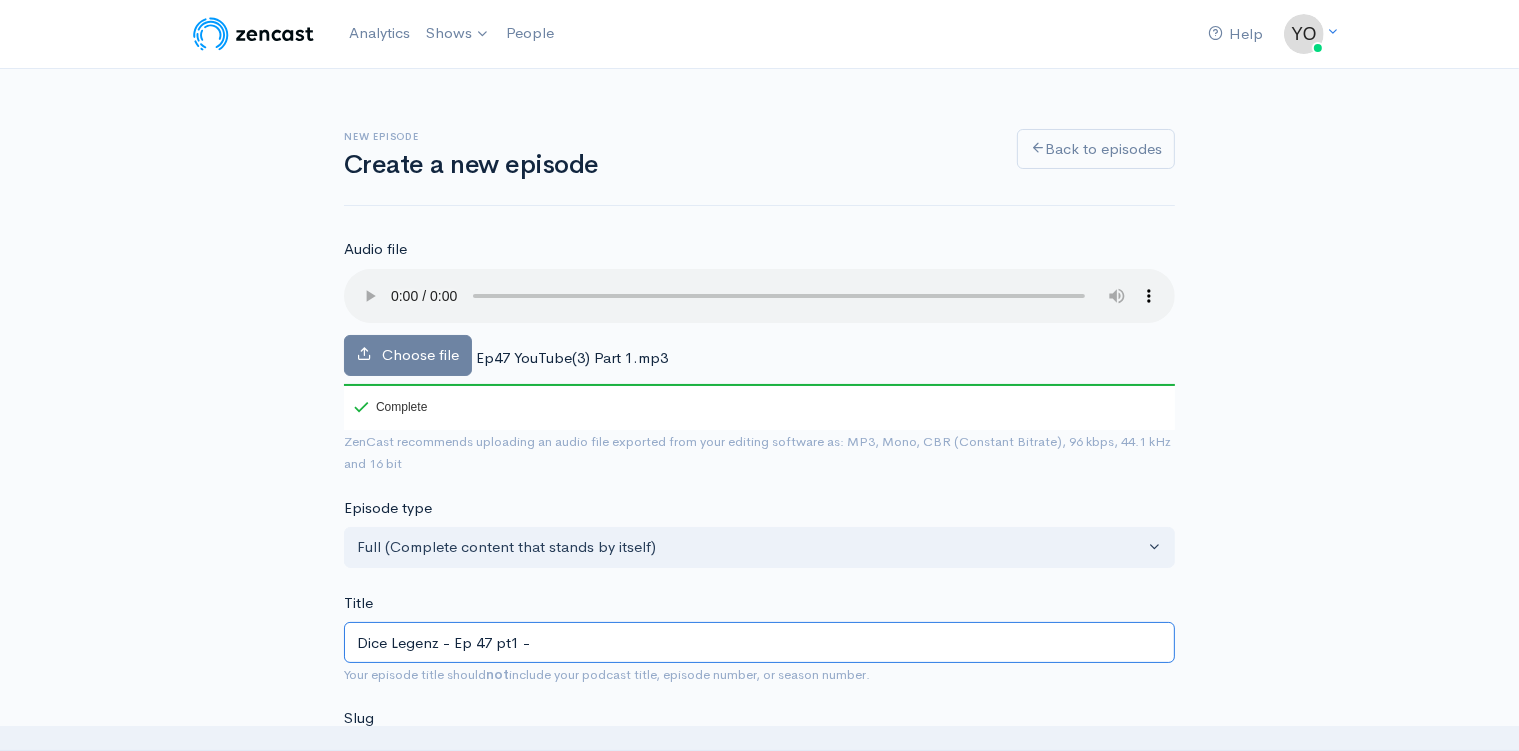 type on "Dice Legenz - Ep 47 pt1 - C" 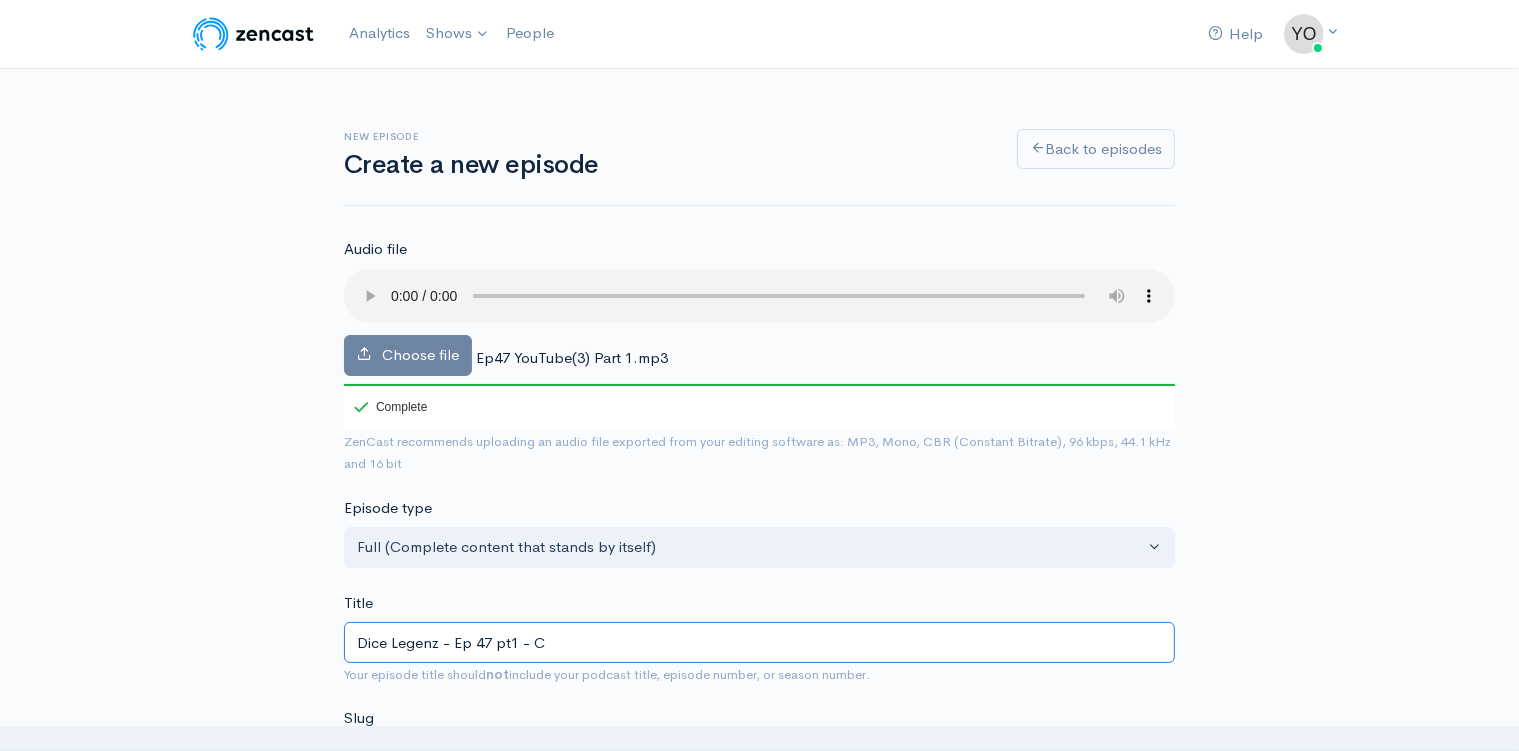 type on "dice-legenz-ep-47-pt1-c" 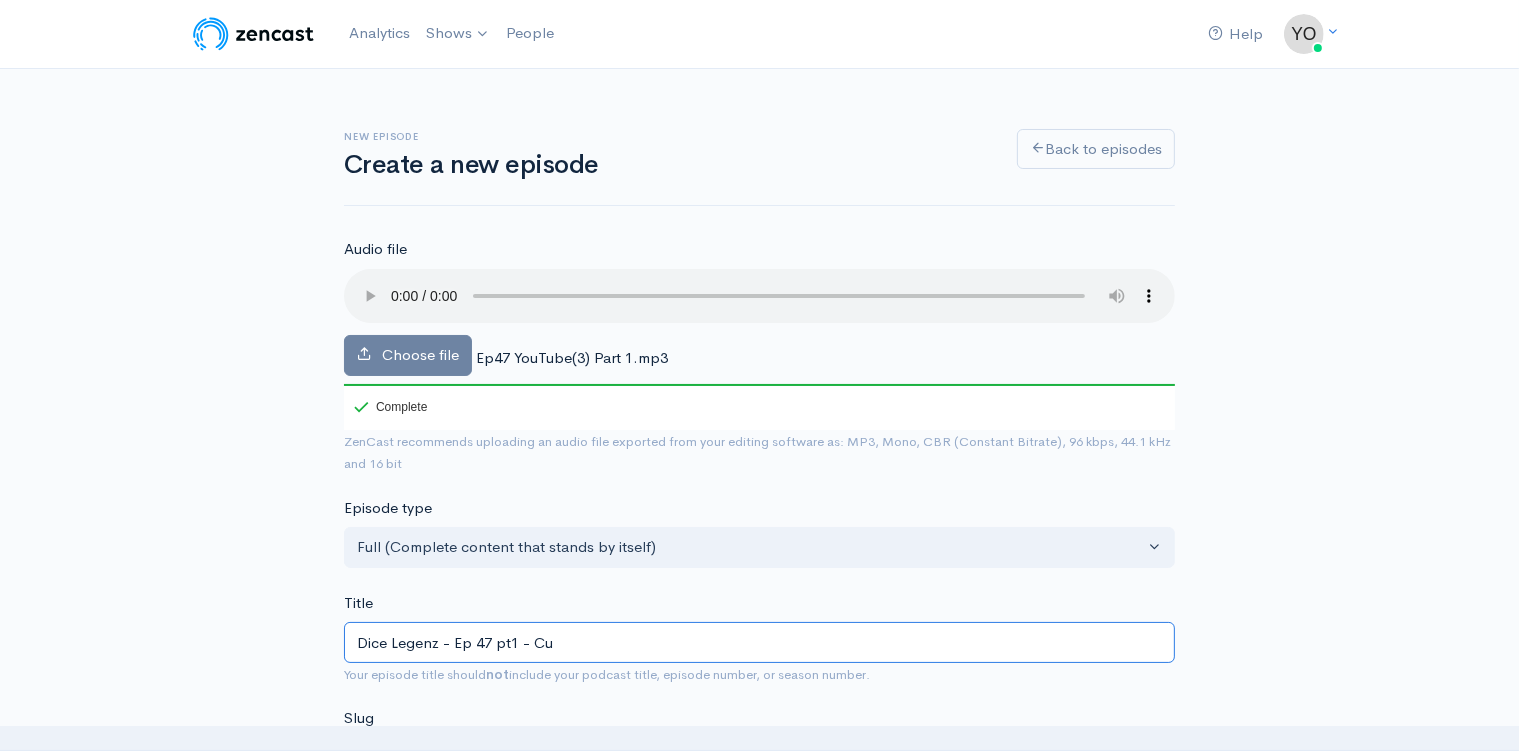 type on "Dice Legenz - Ep 47 pt1 - Cur" 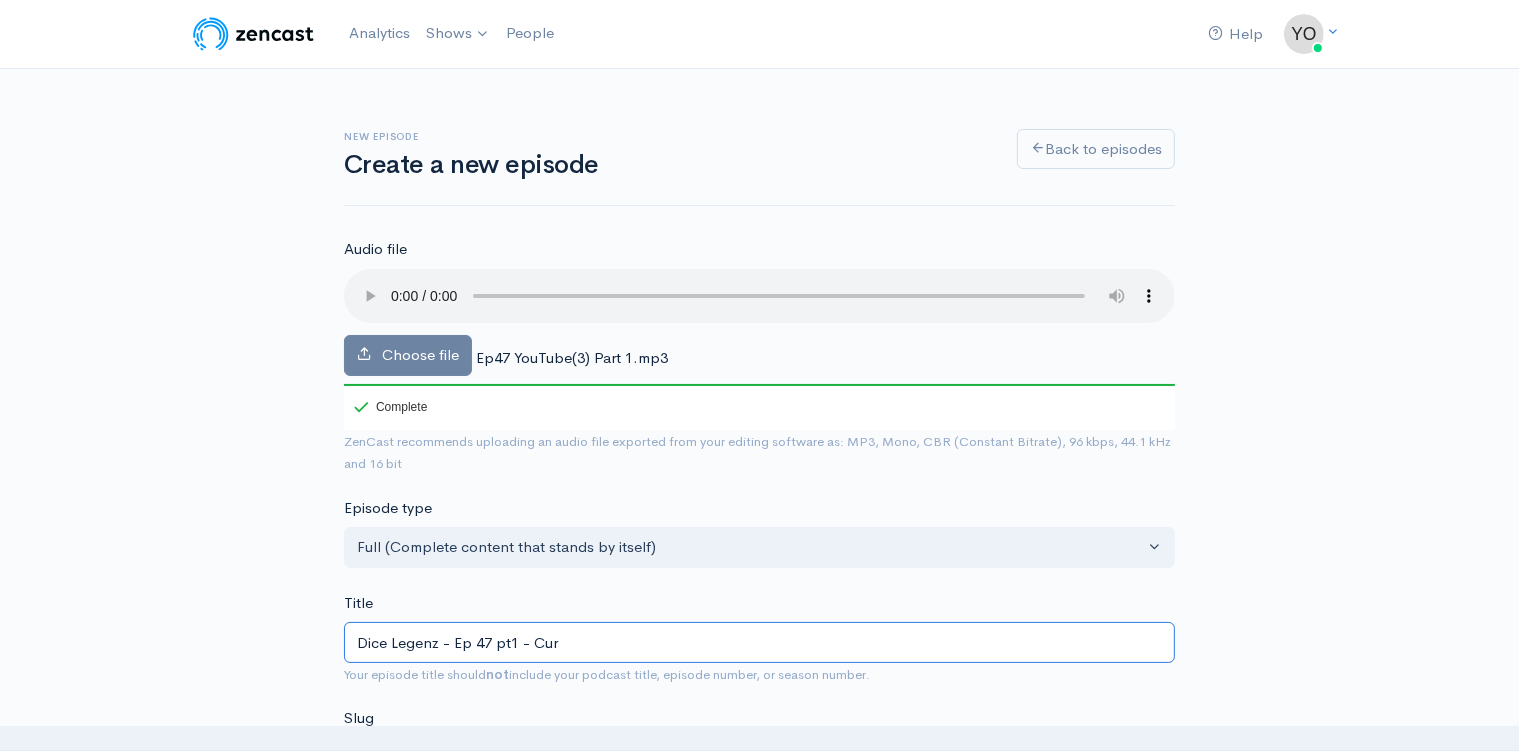 type on "dice-legenz-ep-47-pt1-cur" 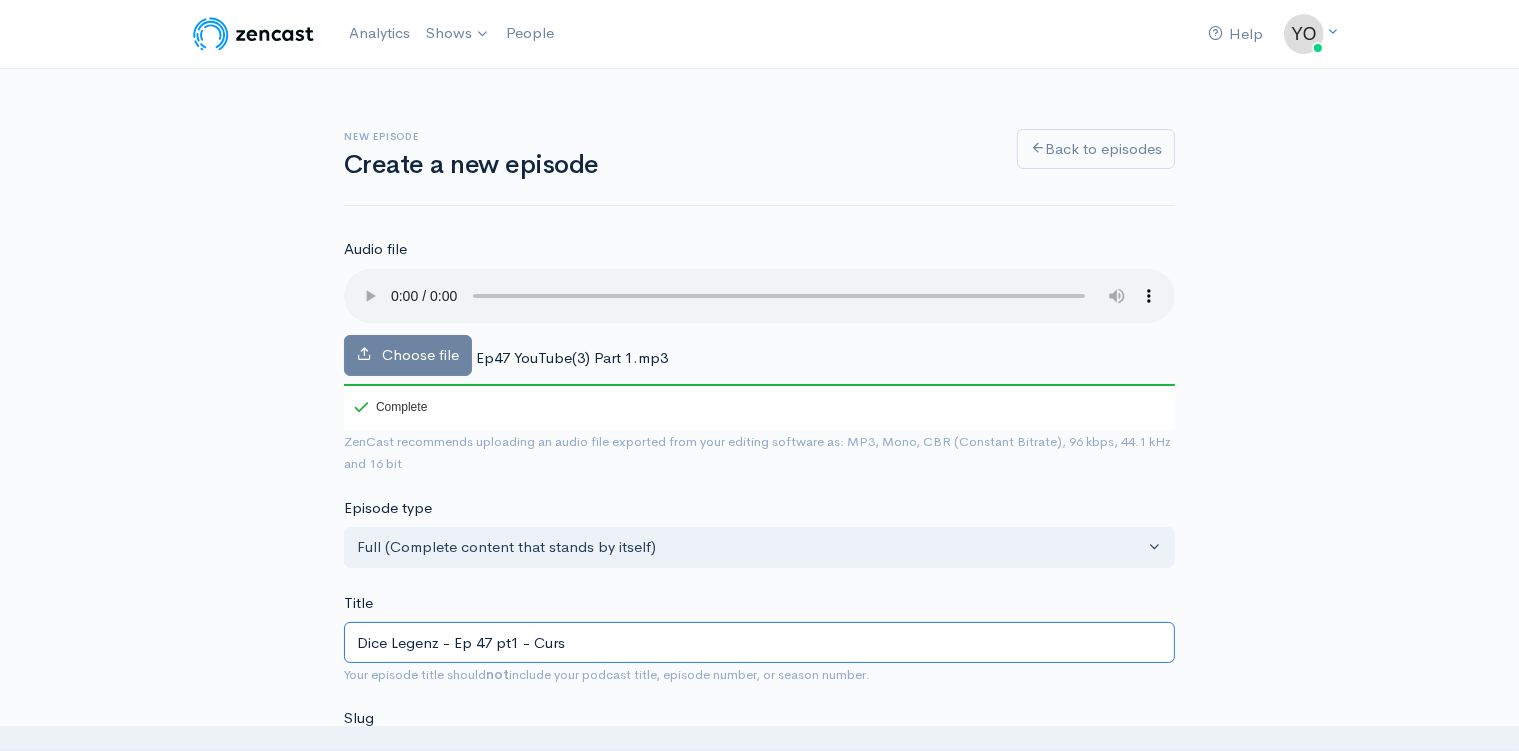 type on "Dice Legenz - Ep 47 pt1 - Curse" 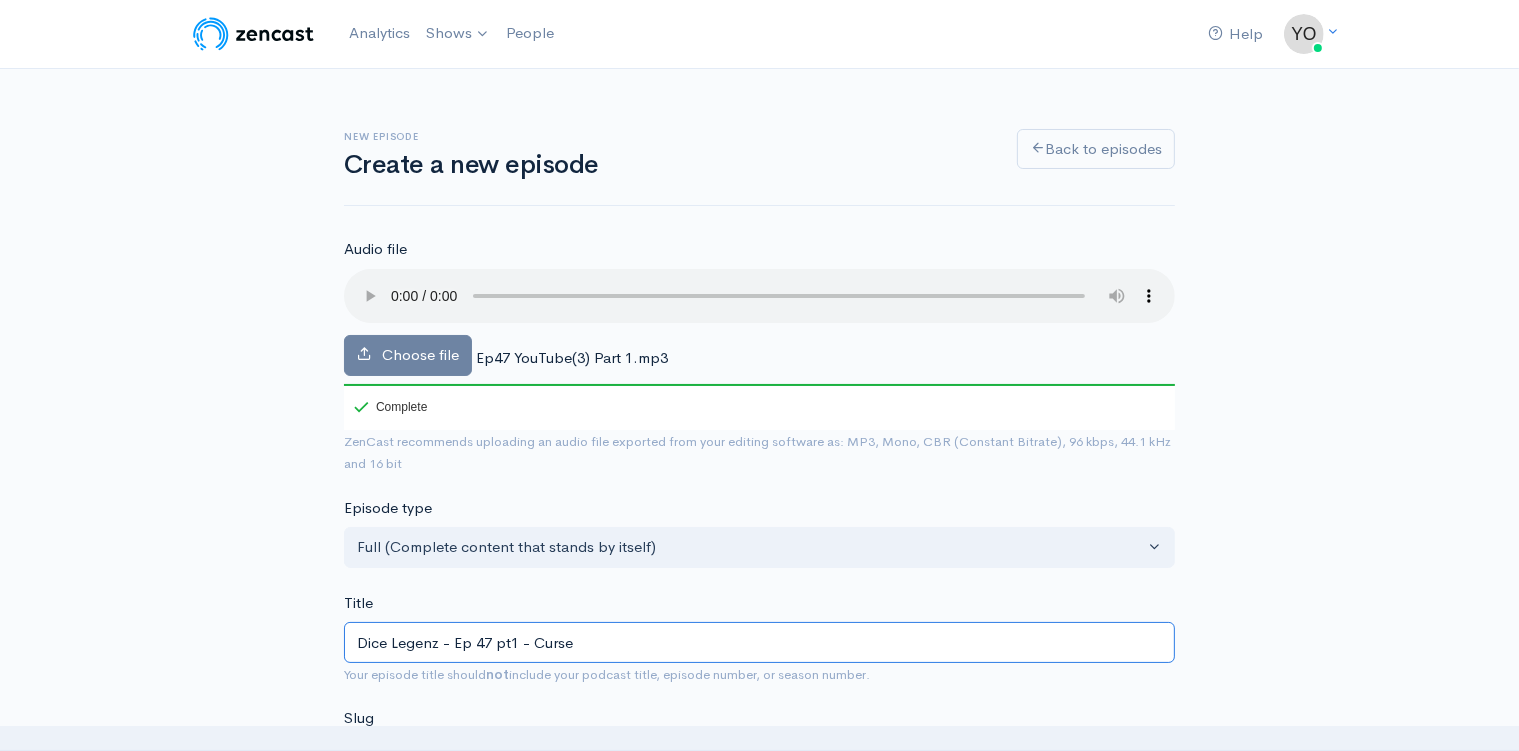 type on "dice-legenz-ep-47-pt1-curse" 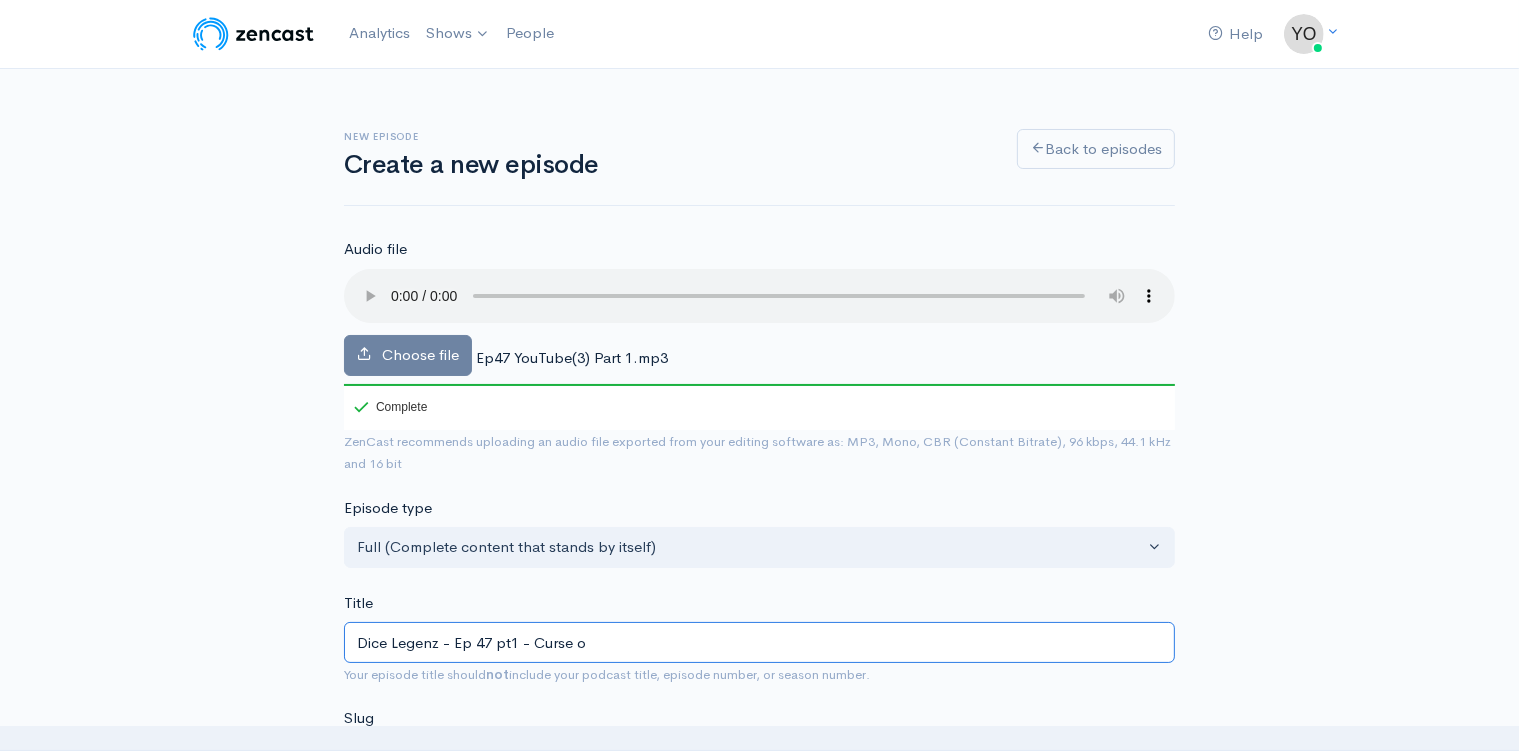 type on "dice-legenz-ep-47-pt1-curse-o" 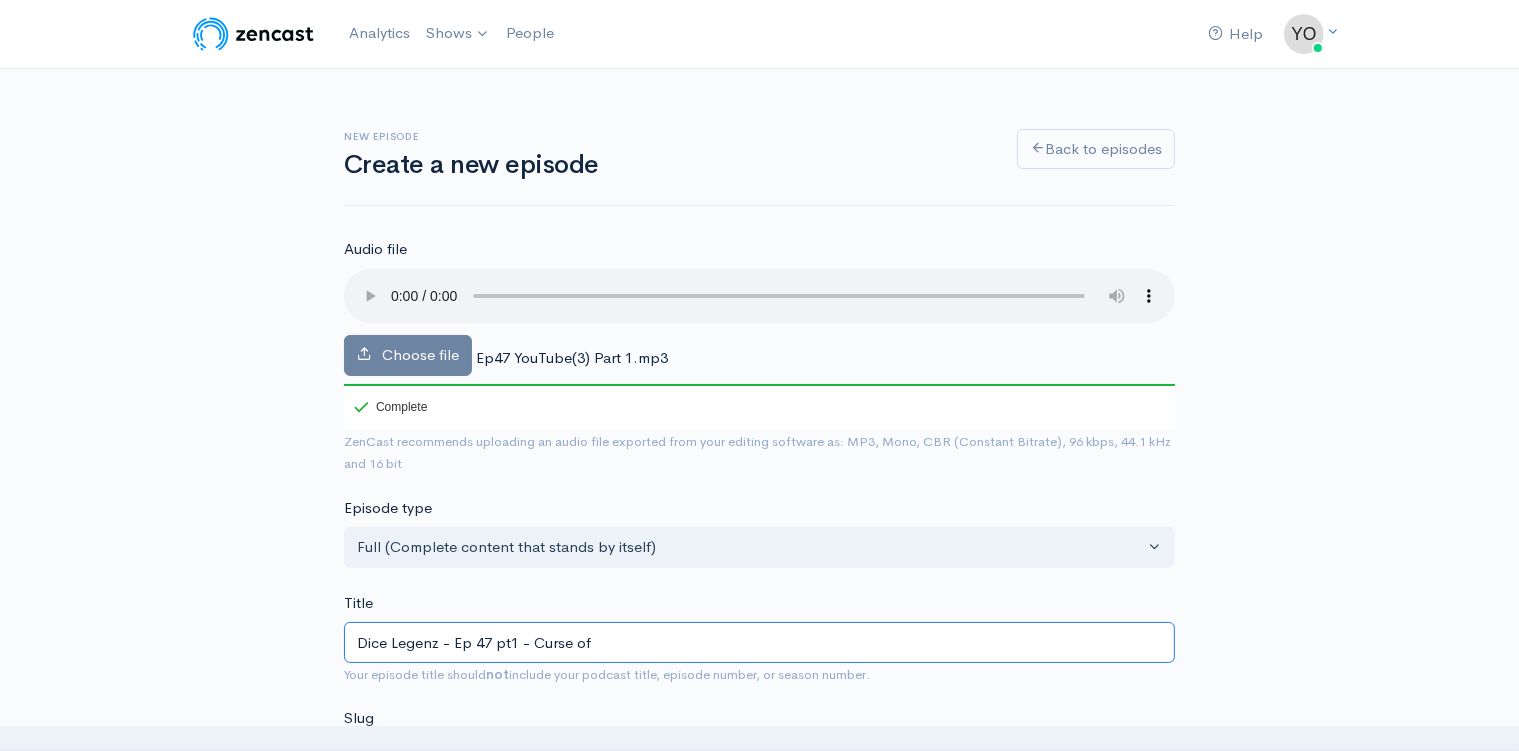 type on "dice-legenz-ep-47-pt1-curse-of" 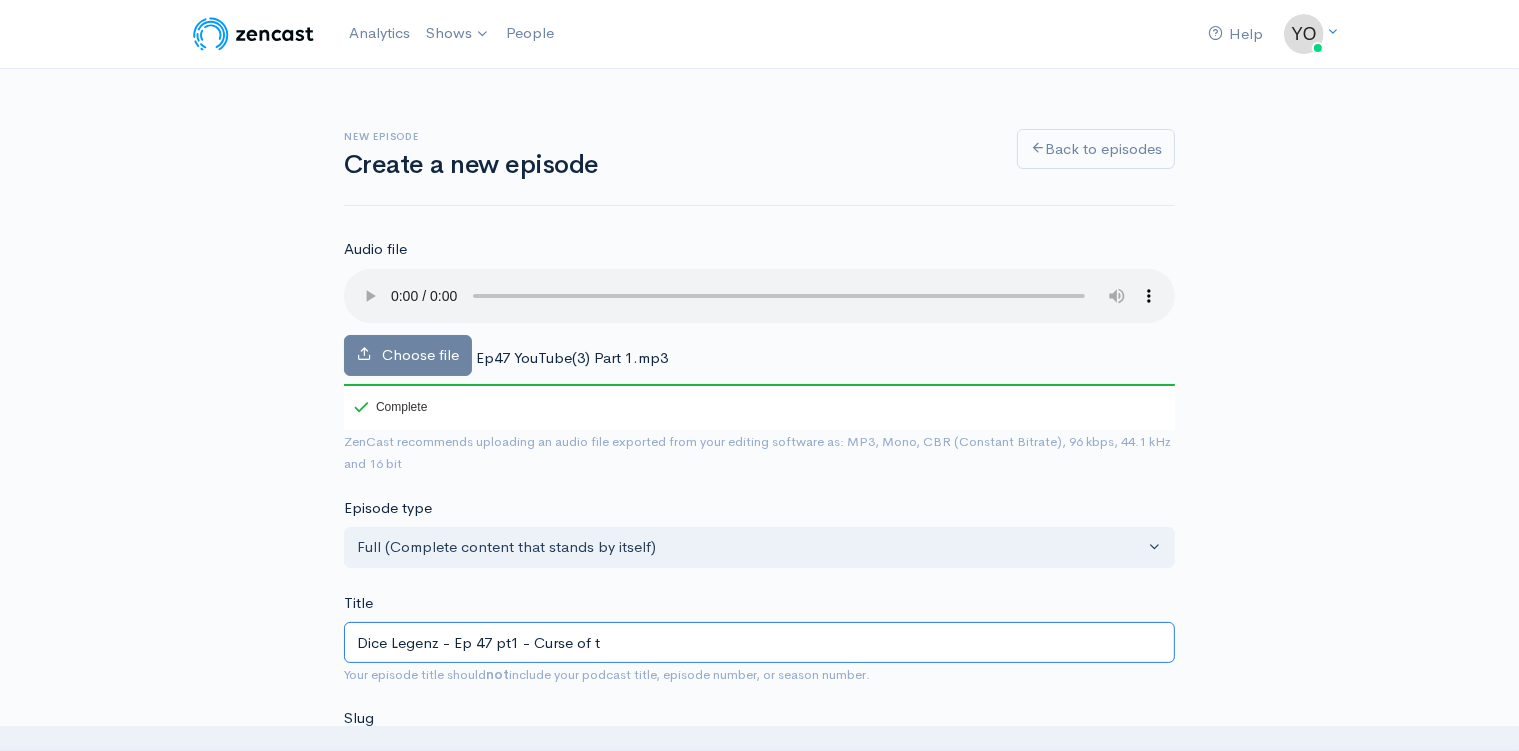 type on "dice-legenz-ep-47-pt1-curse-of-t" 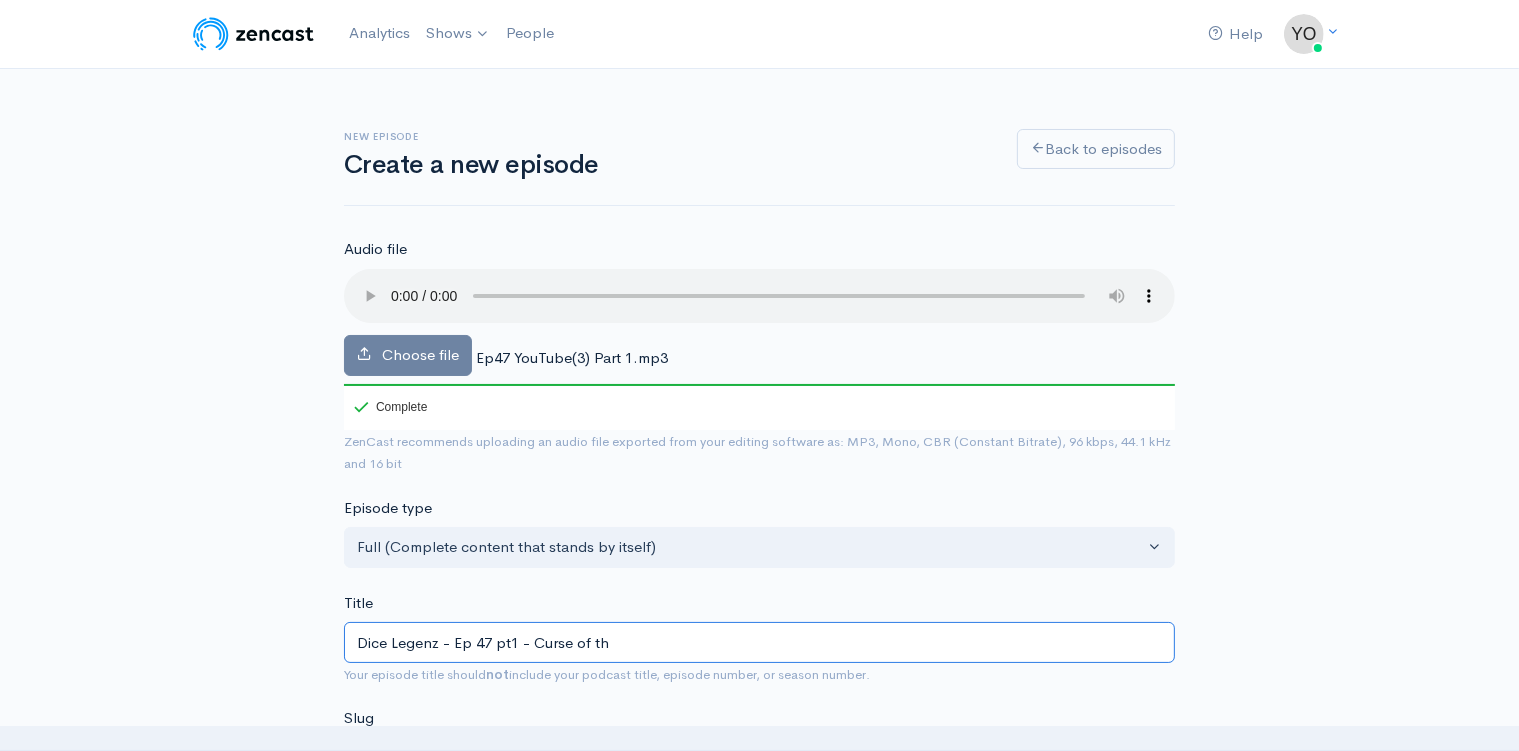 type on "Dice Legenz - Ep 47 pt1 - Curse of the" 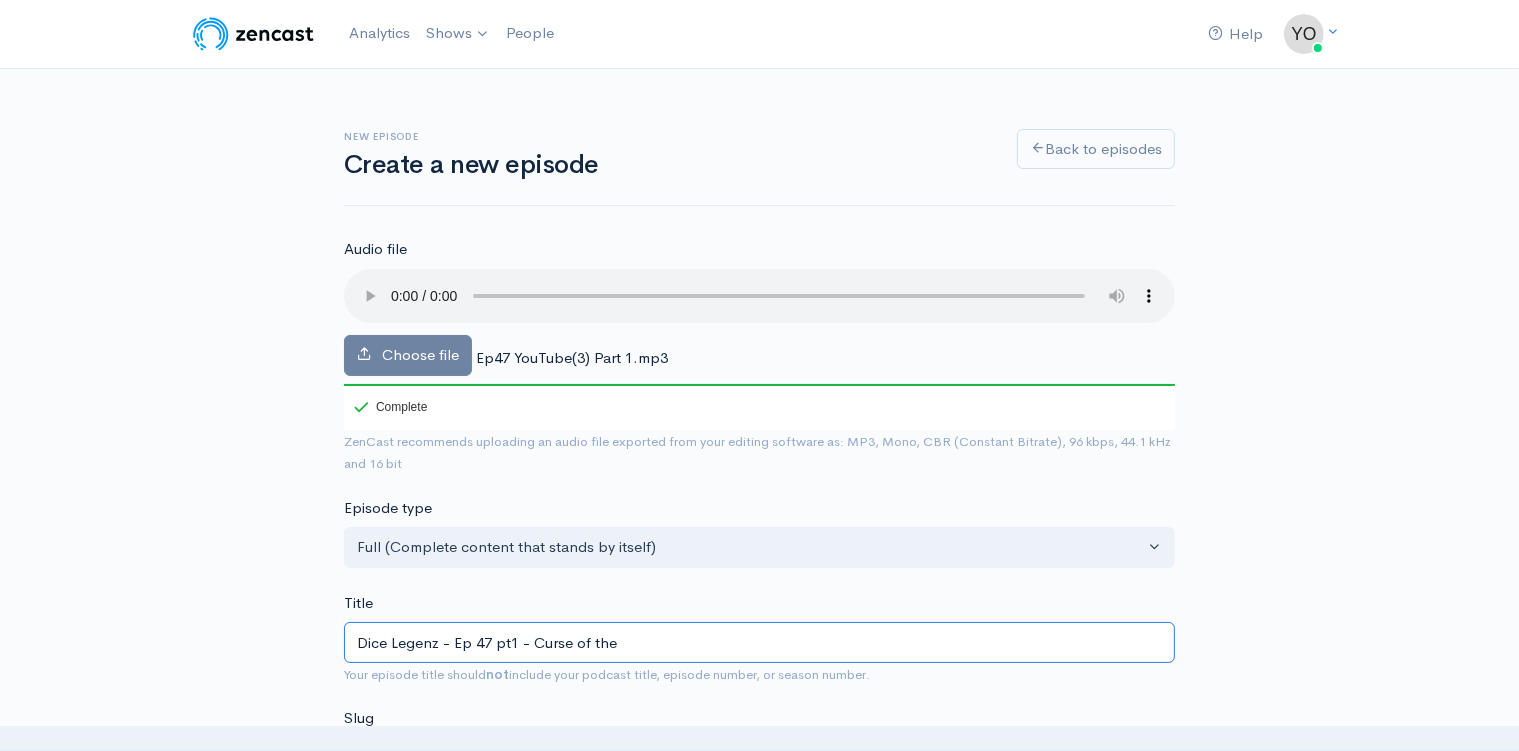 type on "dice-legenz-ep-47-pt1-curse-of-the" 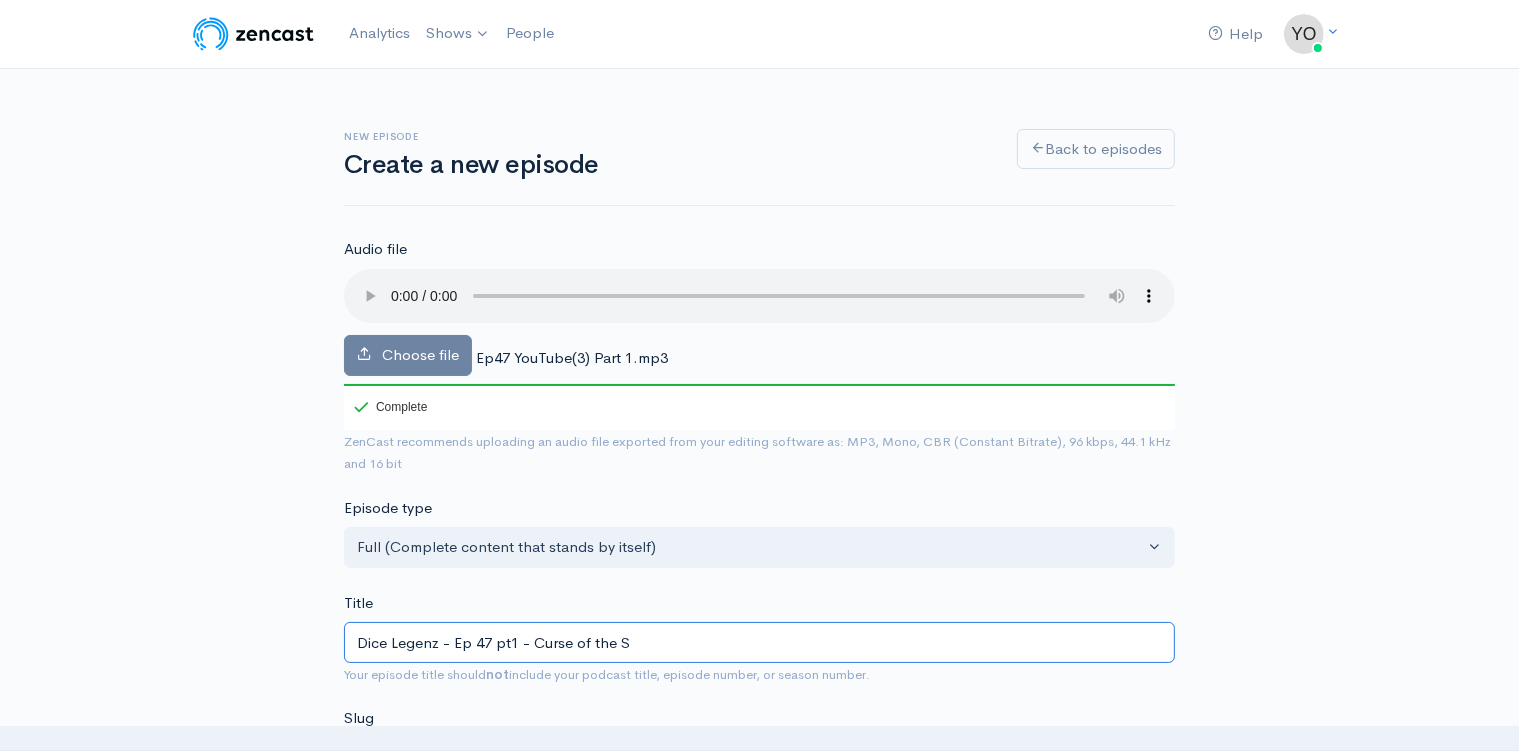 type on "dice-legenz-ep-47-pt1-curse-of-the-s" 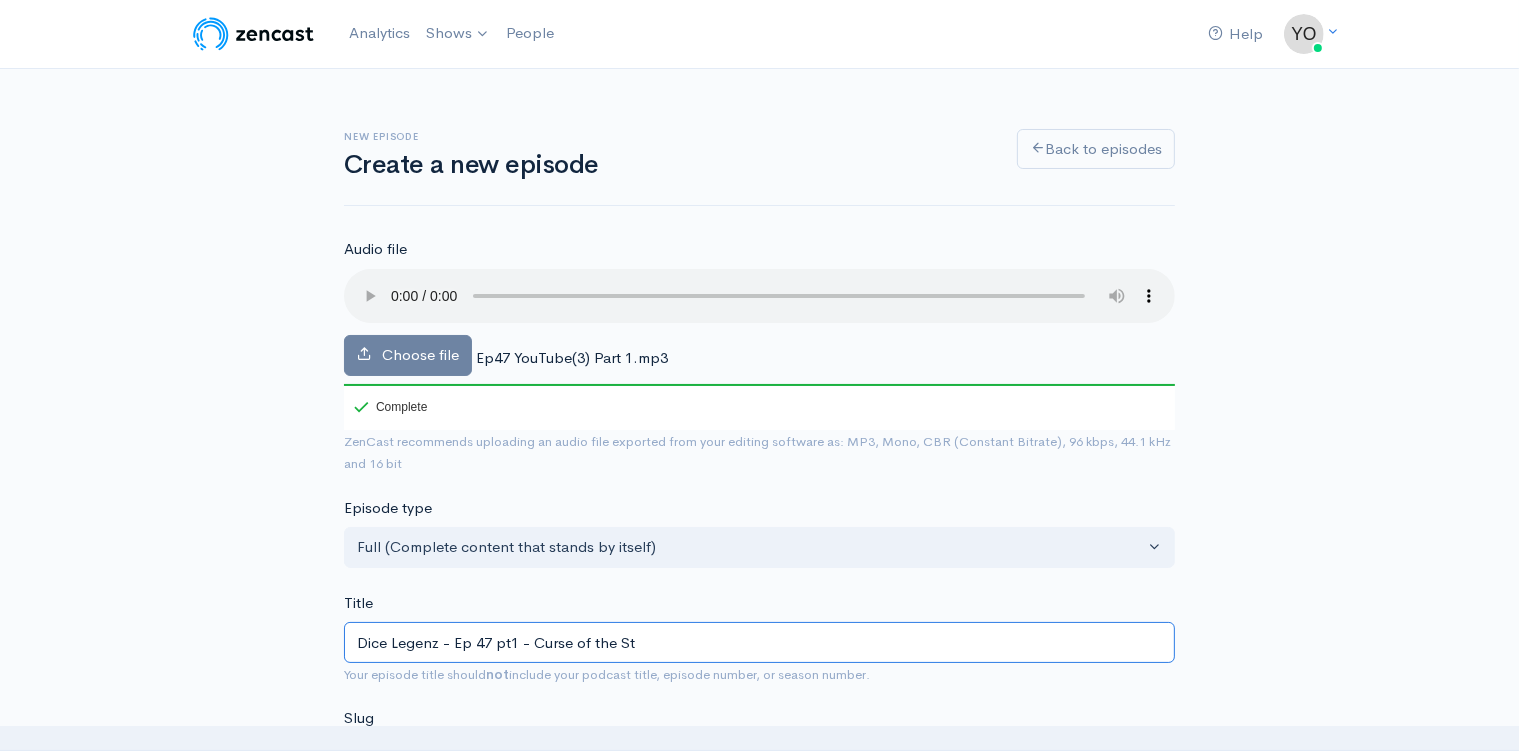 type on "dice-legenz-ep-47-pt1-curse-of-the-st" 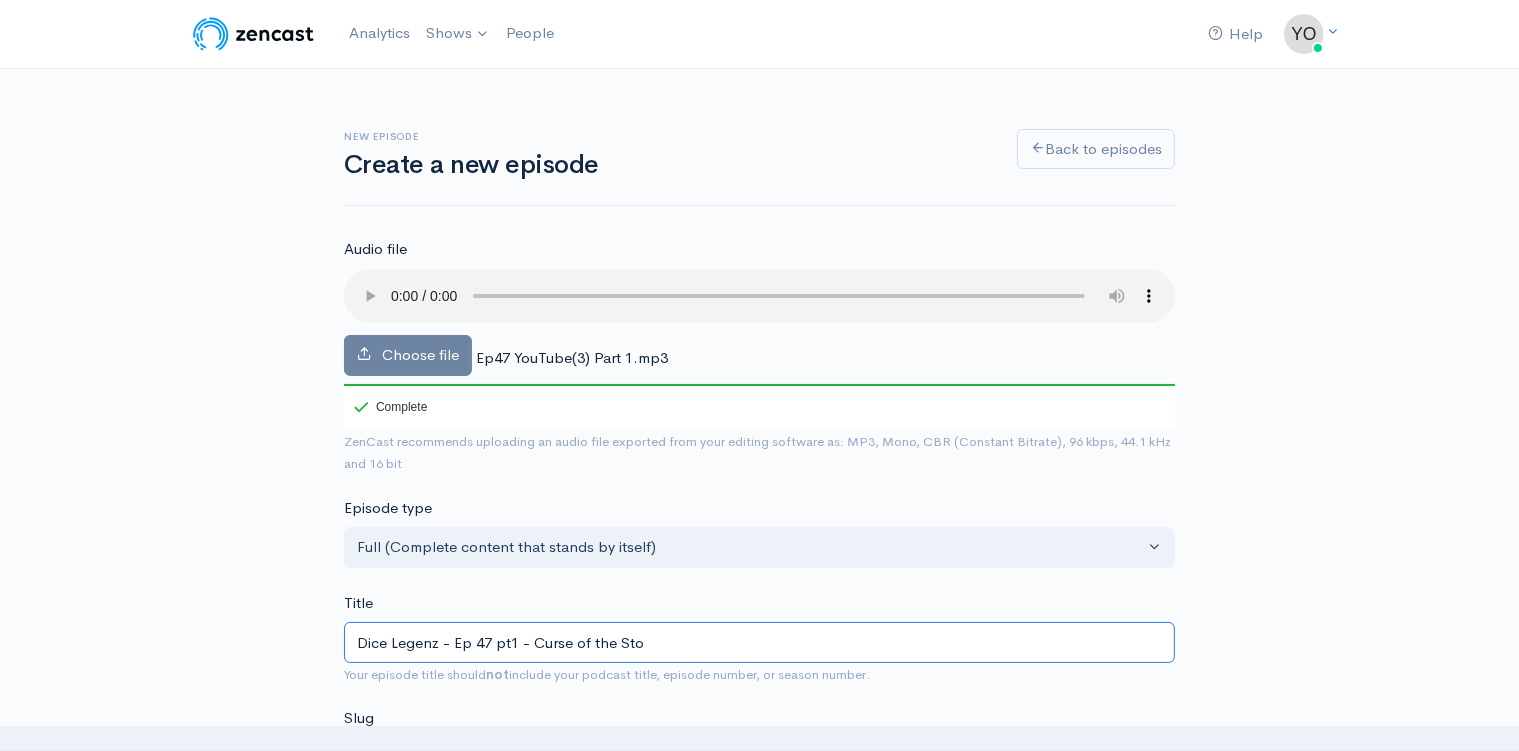 type on "Dice Legenz - Ep 47 pt1 - Curse of the Stor" 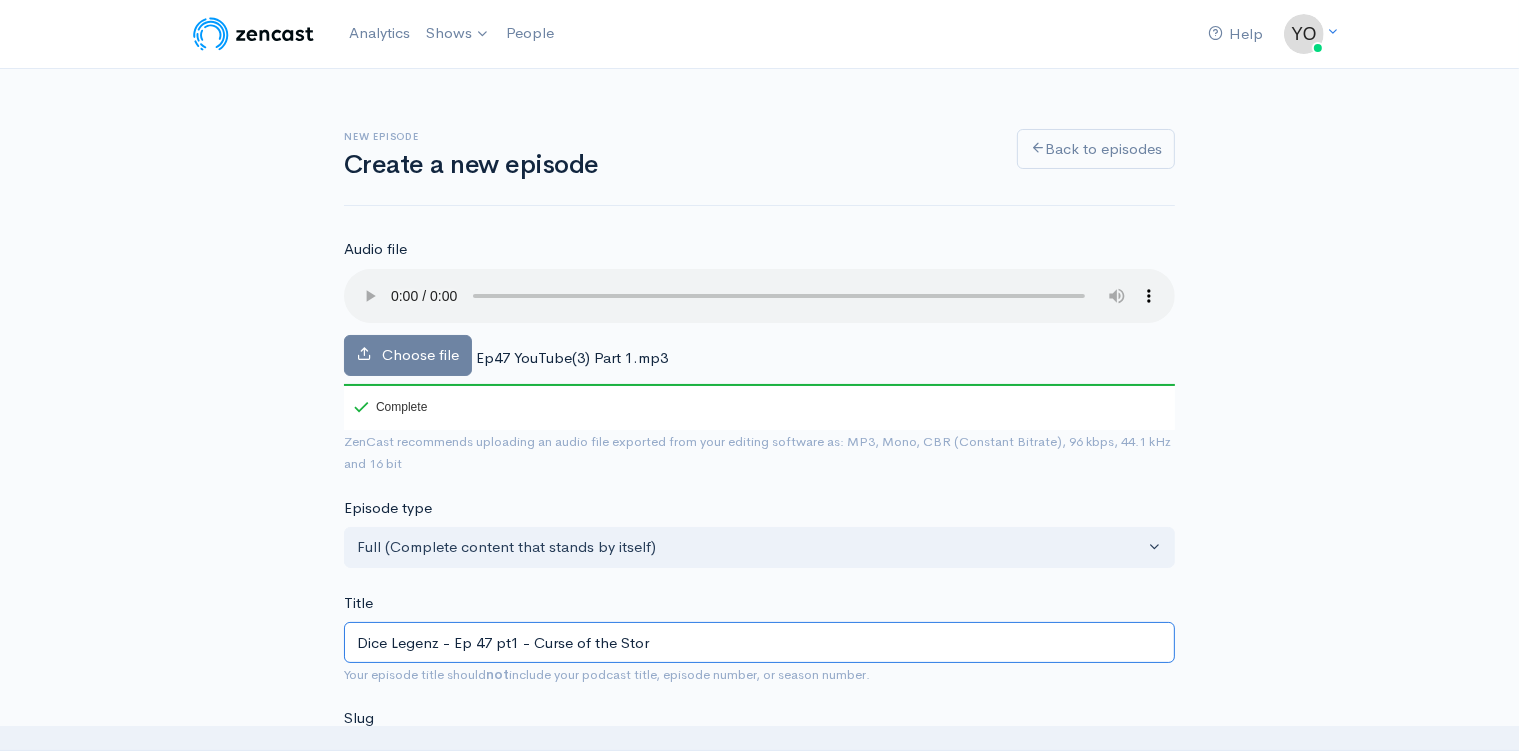 type on "dice-legenz-ep-47-pt1-curse-of-the-stor" 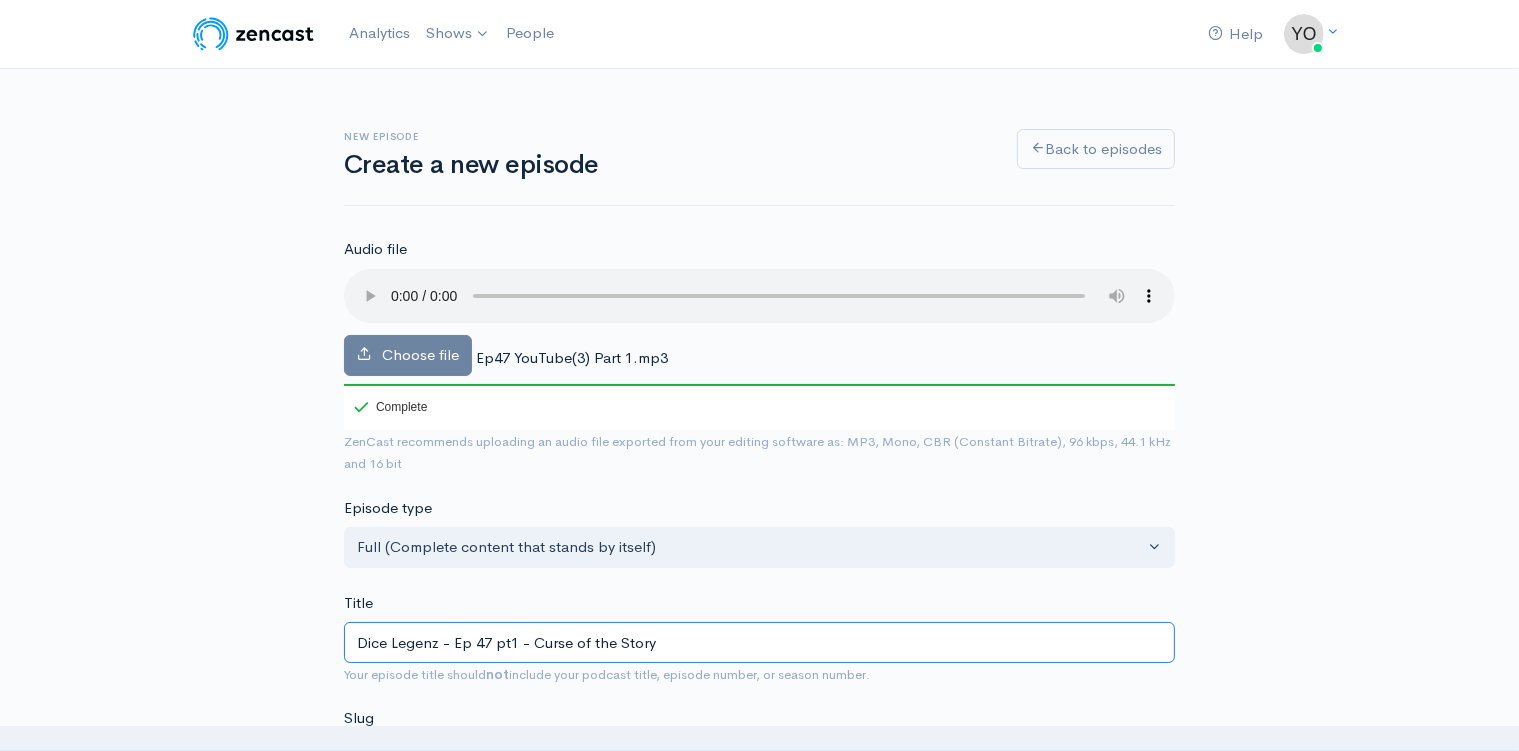 type on "dice-legenz-ep-47-pt1-curse-of-the-story" 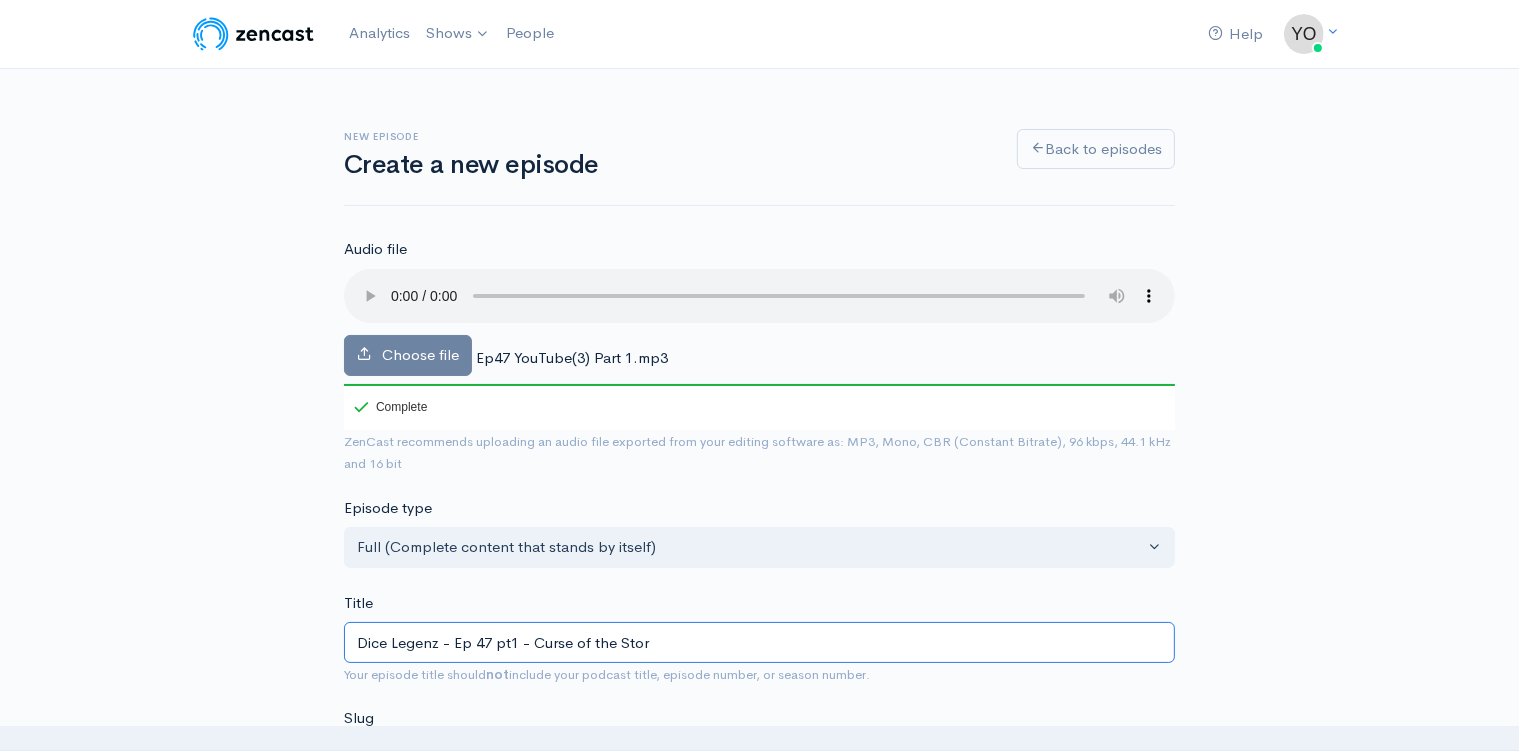 type on "dice-legenz-ep-47-pt1-curse-of-the-stor" 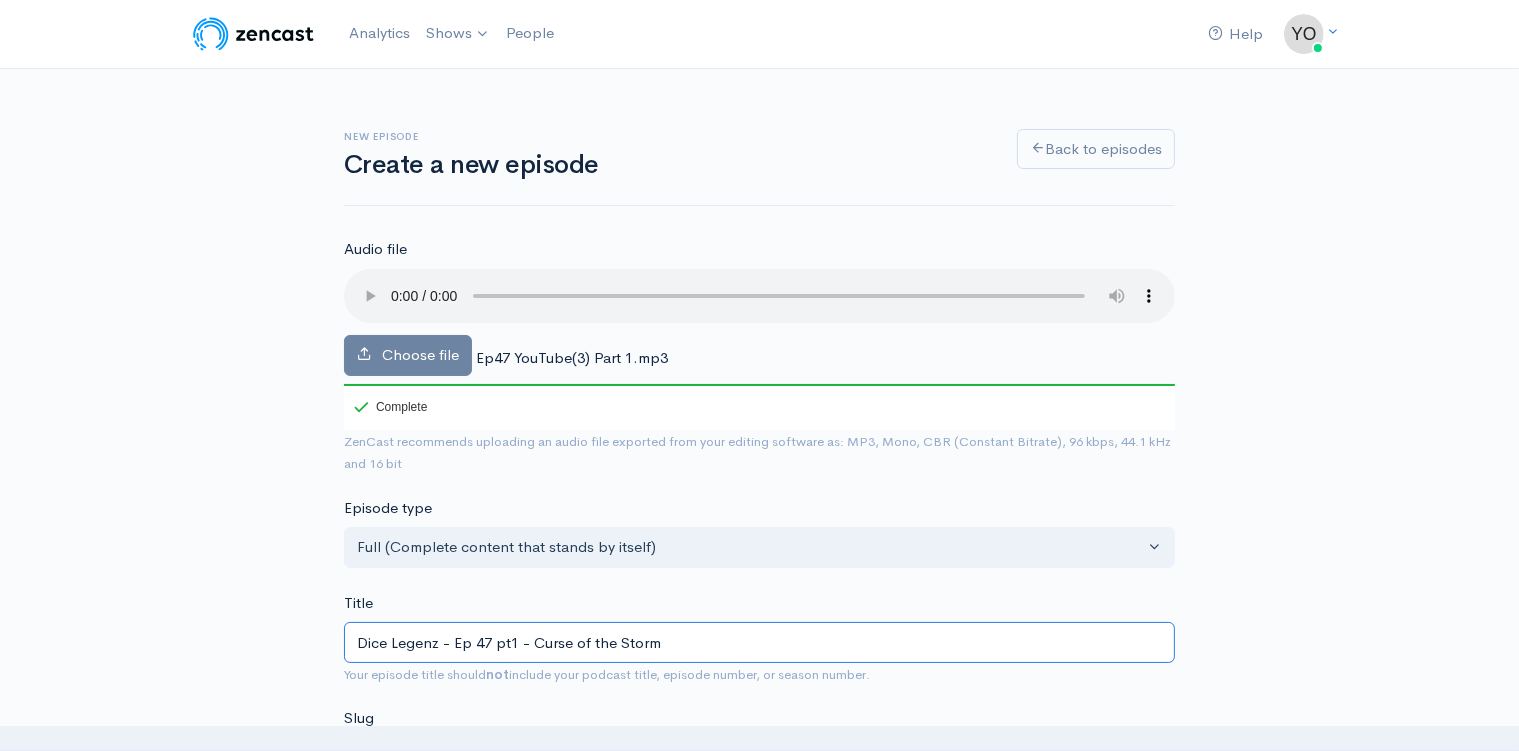 type on "dice-legenz-ep-47-pt1-curse-of-the-storm" 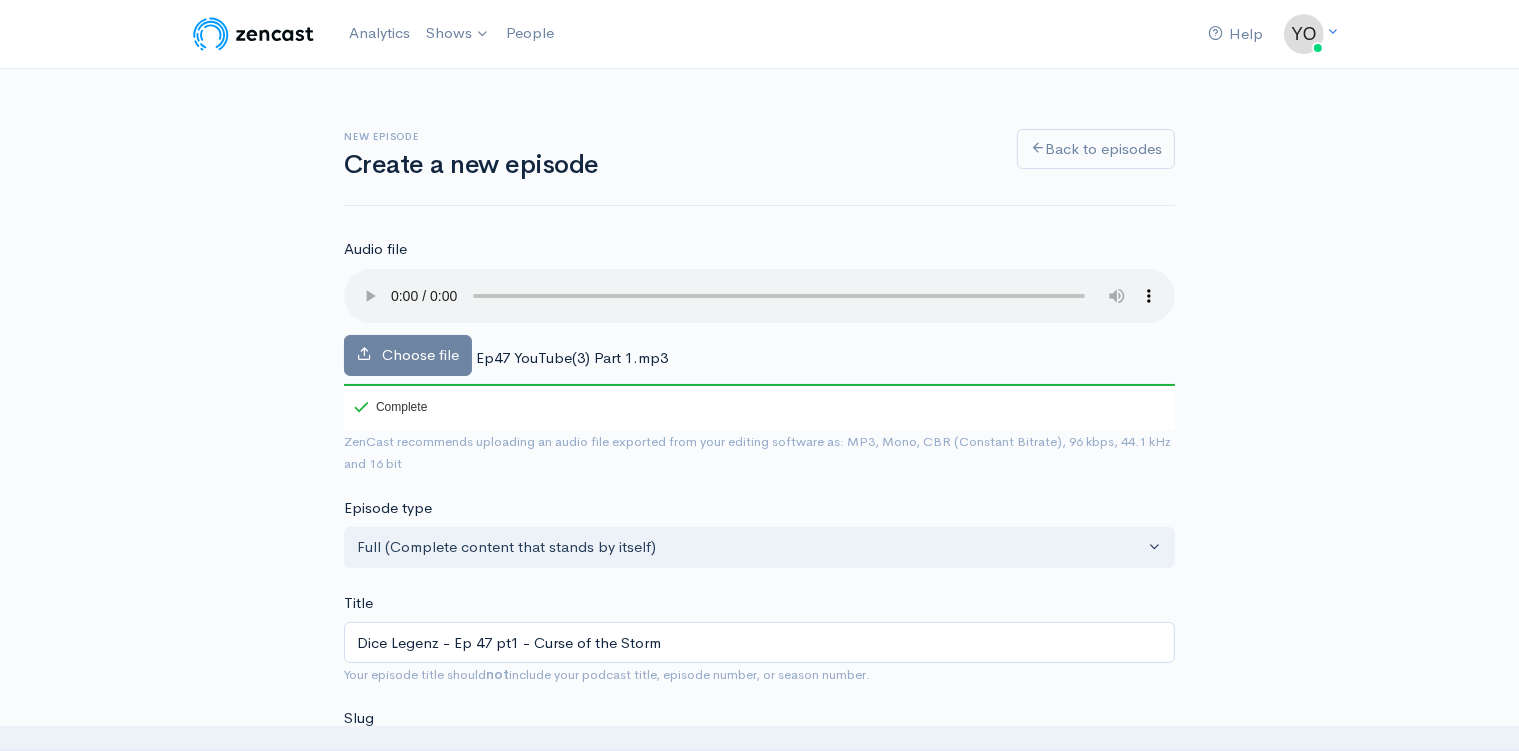click on "New episode
Create a new episode
Back to episodes
Audio file       Choose file     Ep47 YouTube(3) Part 1.mp3                 100   Complete   ZenCast recommends uploading an audio file exported from your editing
software as: MP3, Mono, CBR (Constant Bitrate), 96 kbps, 44.1 kHz and 16 bit   Episode type   Full (Complete content that stands by itself) Trailer (a short, promotional piece of content that represents a preview for a show) Bonus (extra content for a show (for example, behind the scenes information or interviews with the cast) Full (Complete content that stands by itself)     Title   Dice Legenz - Ep 47 pt1 - Curse of the Storm   Your episode title should  not  include your podcast
title, episode number, or season number.   Slug   dice-legenz-ep-47-pt1-curse-of-the-storm   The slug will be used in the URL for the episode.     Subtitle       Publication date and time       ×" at bounding box center (759, 1116) 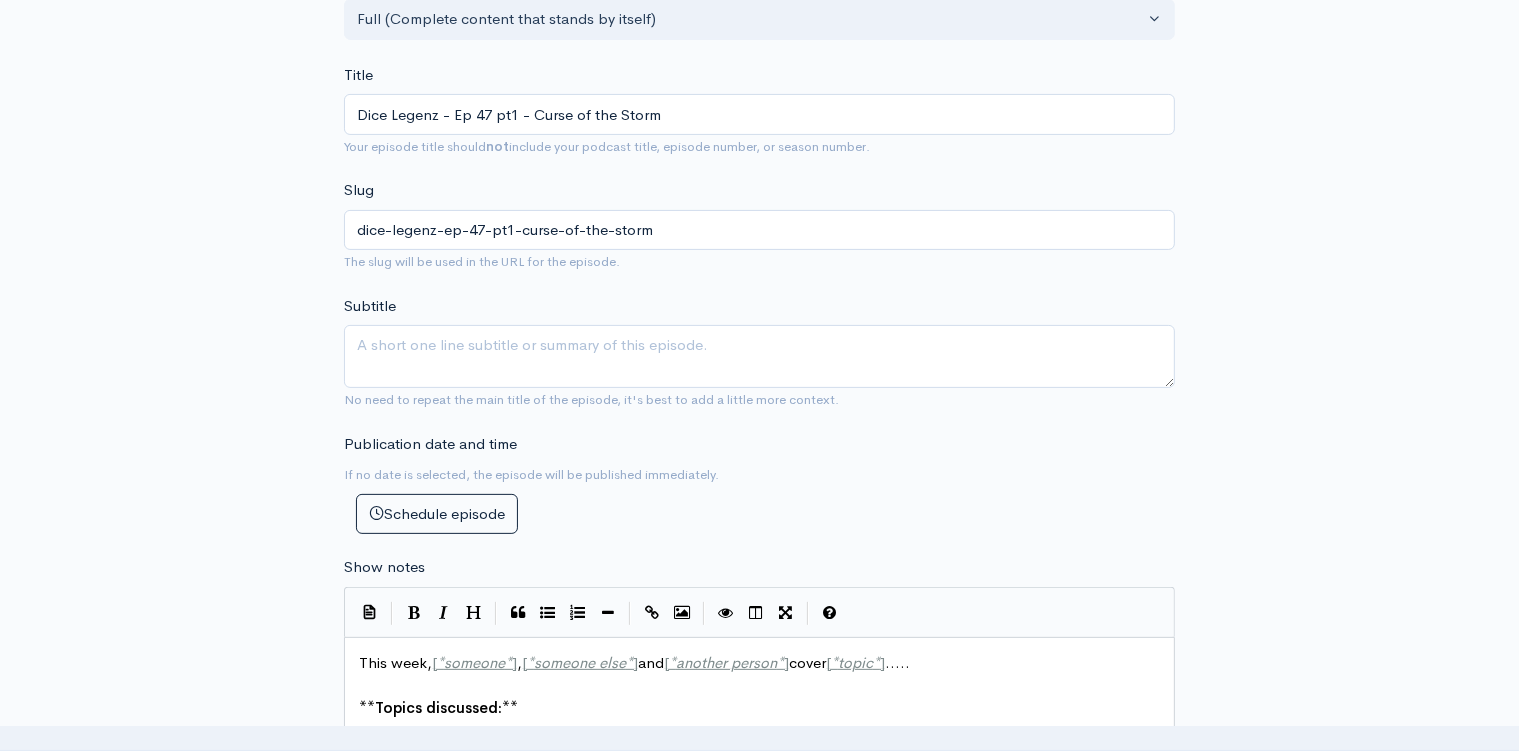 scroll, scrollTop: 316, scrollLeft: 0, axis: vertical 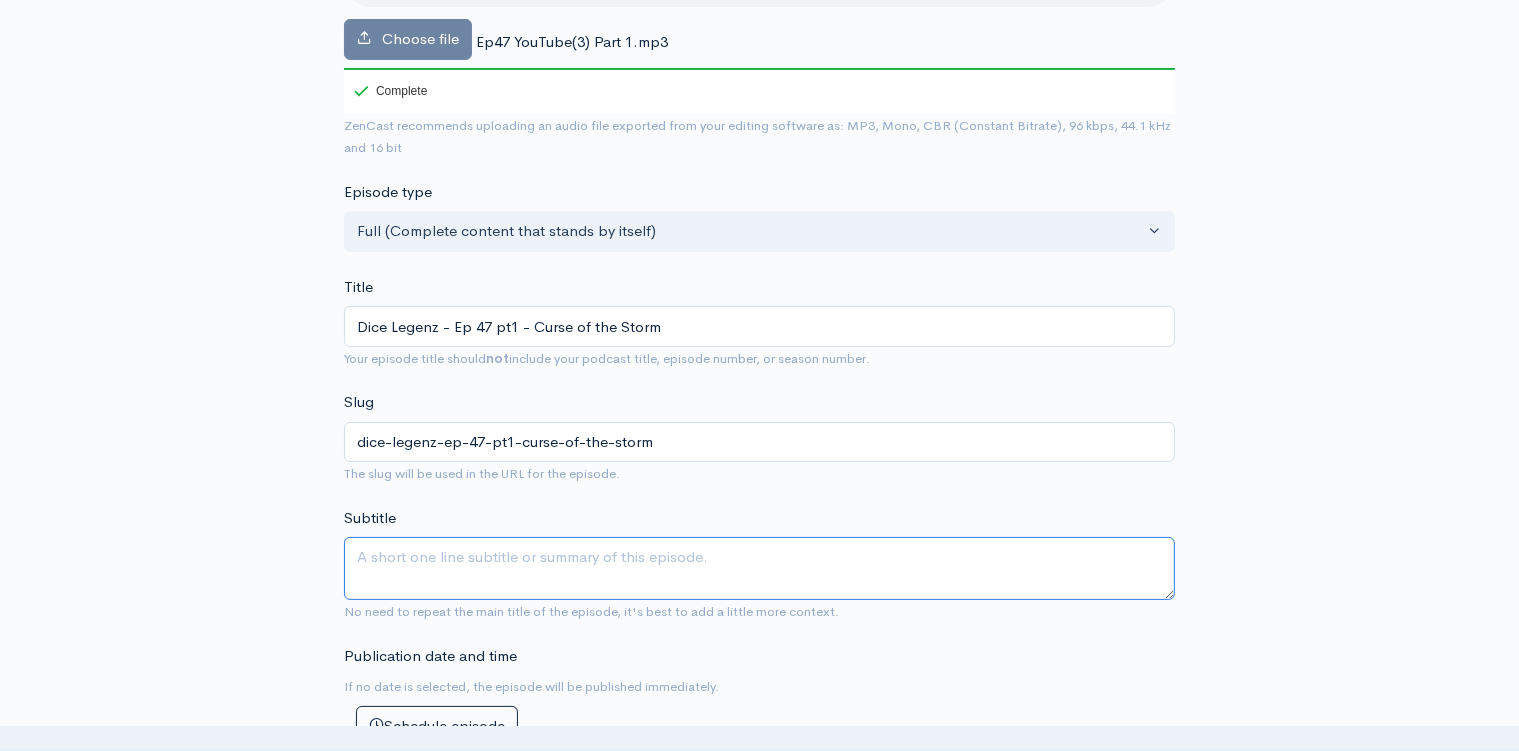 click on "Subtitle" at bounding box center (759, 568) 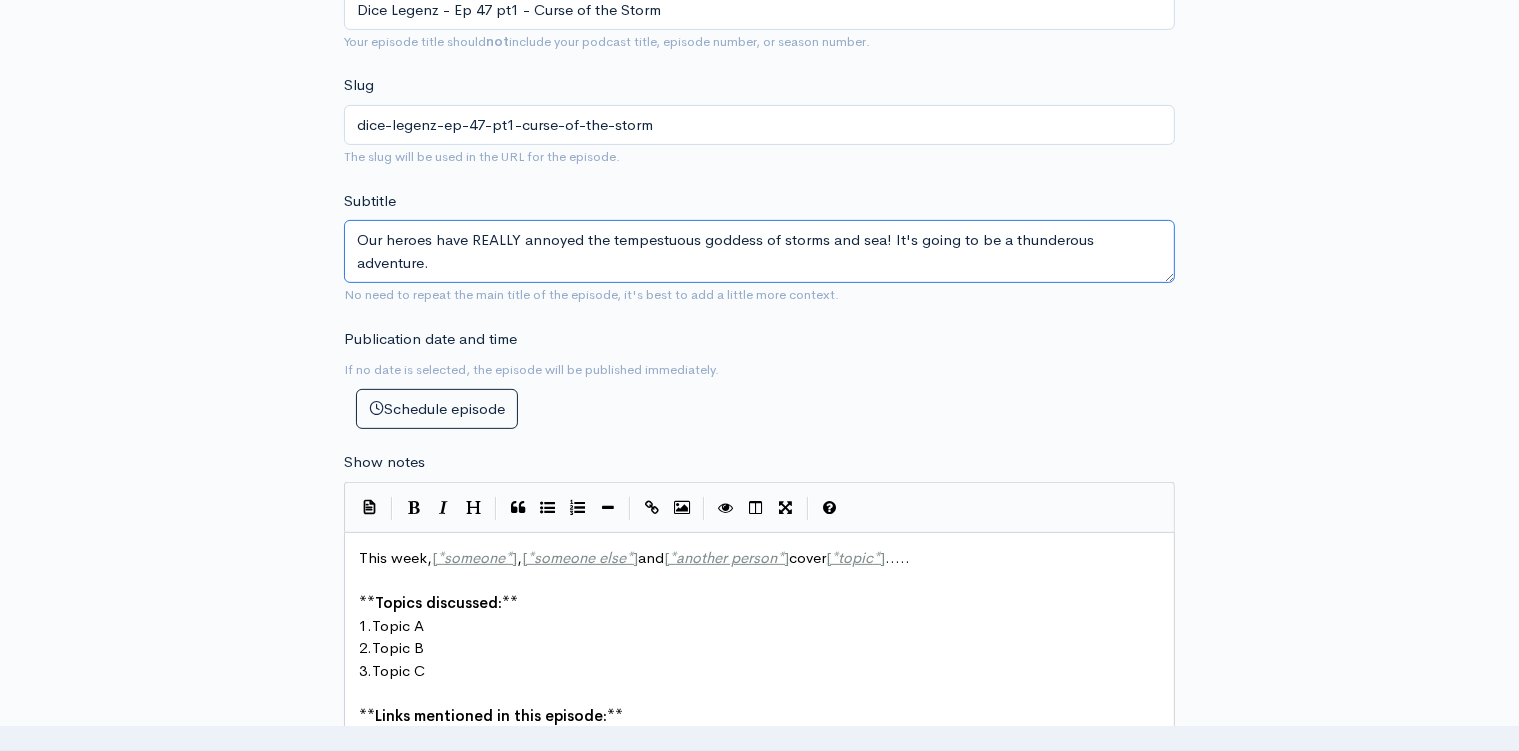 scroll, scrollTop: 739, scrollLeft: 0, axis: vertical 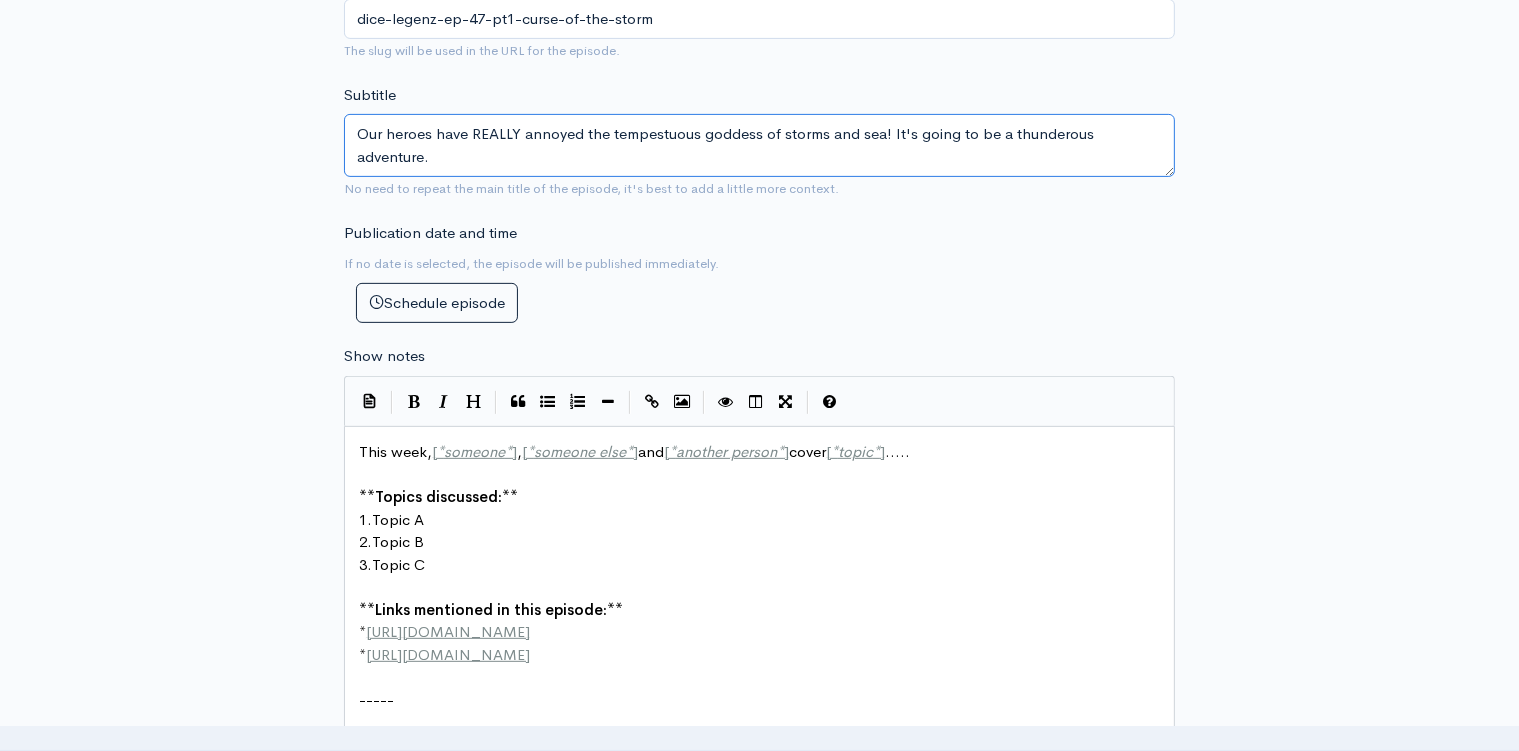 type on "Our heroes have REALLY annoyed the tempestuous goddess of storms and sea! It's going to be a thunderous adventure." 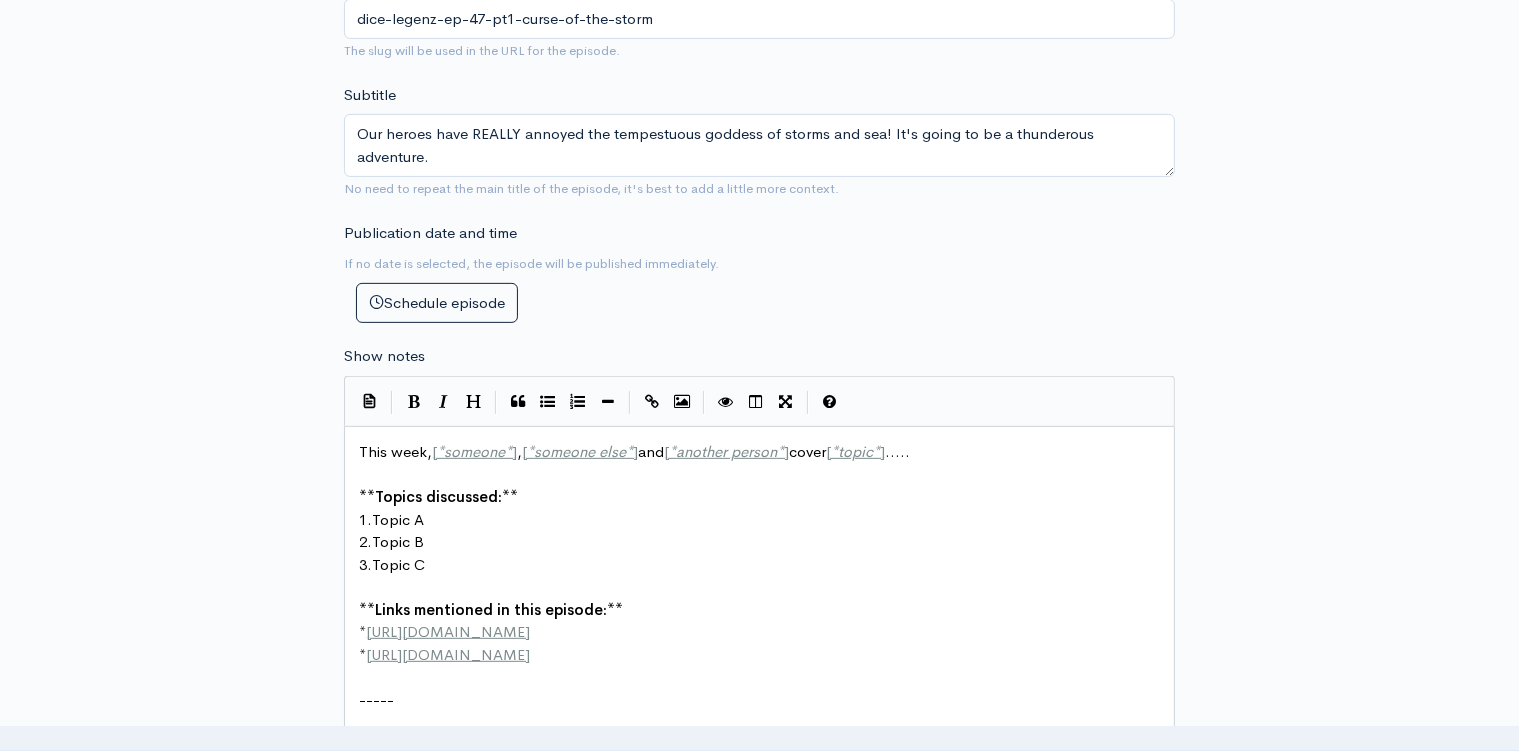 click on "1.  Topic A" at bounding box center (768, 520) 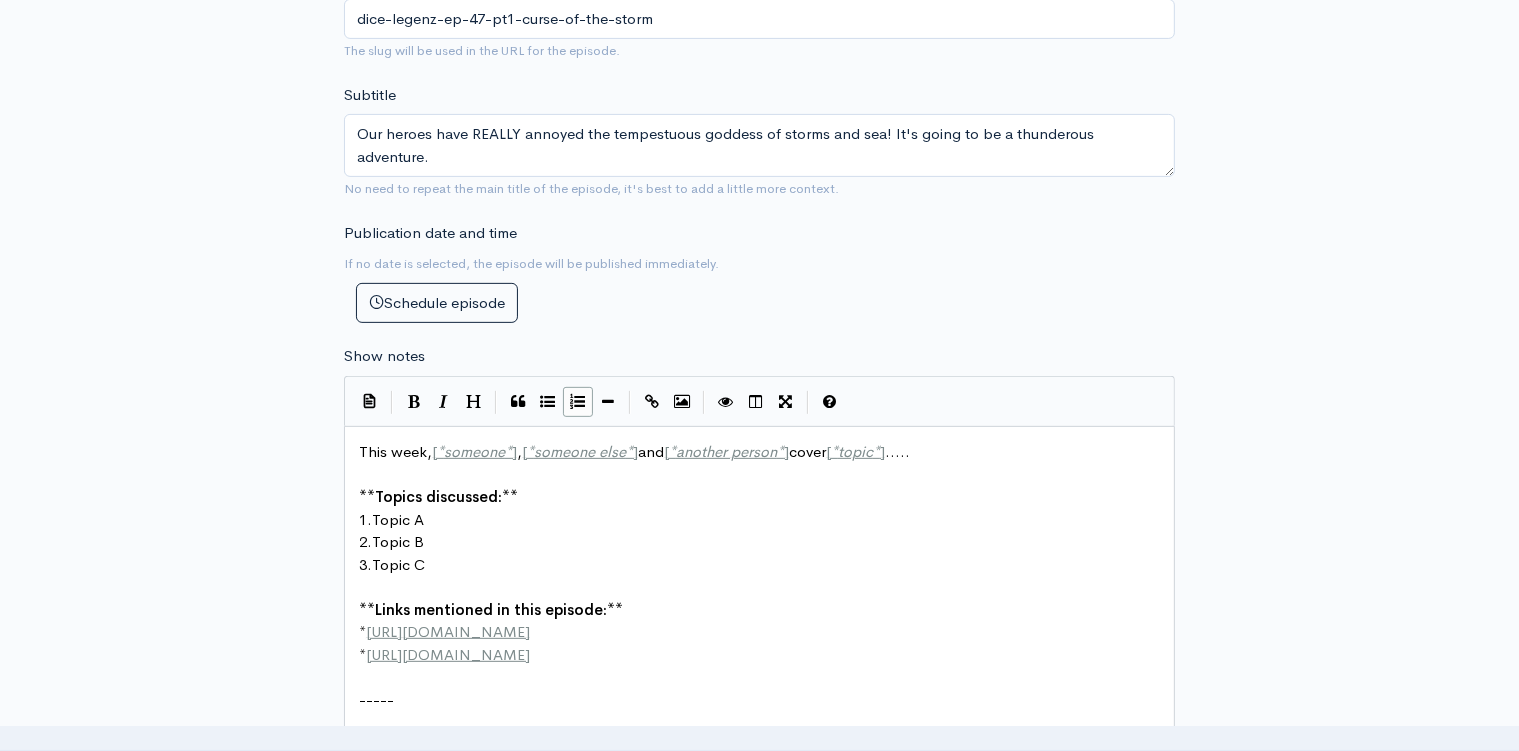 type on "This week, [*someone*], [*someone else*] and [*another person*] cover [*topic*].....
**Topics discussed:**
1. Topic A
2. Topic B
3. Topic C
**Links mentioned in this episode:**
* http://example.com
* http://second-example.com
-----
This podcast is hosted by [ZenCast.fm](https://wwww.zencast.fm)" 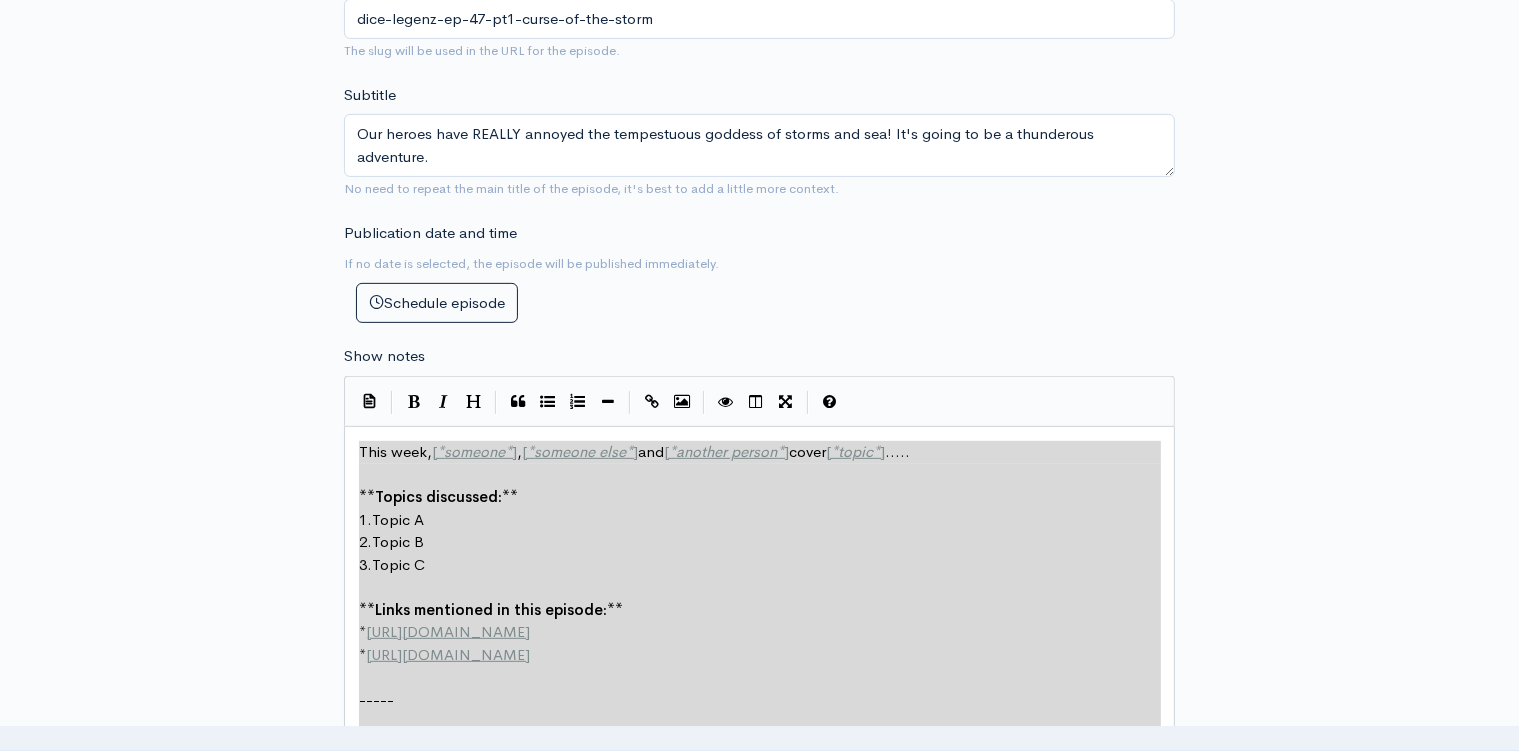 scroll, scrollTop: 0, scrollLeft: 0, axis: both 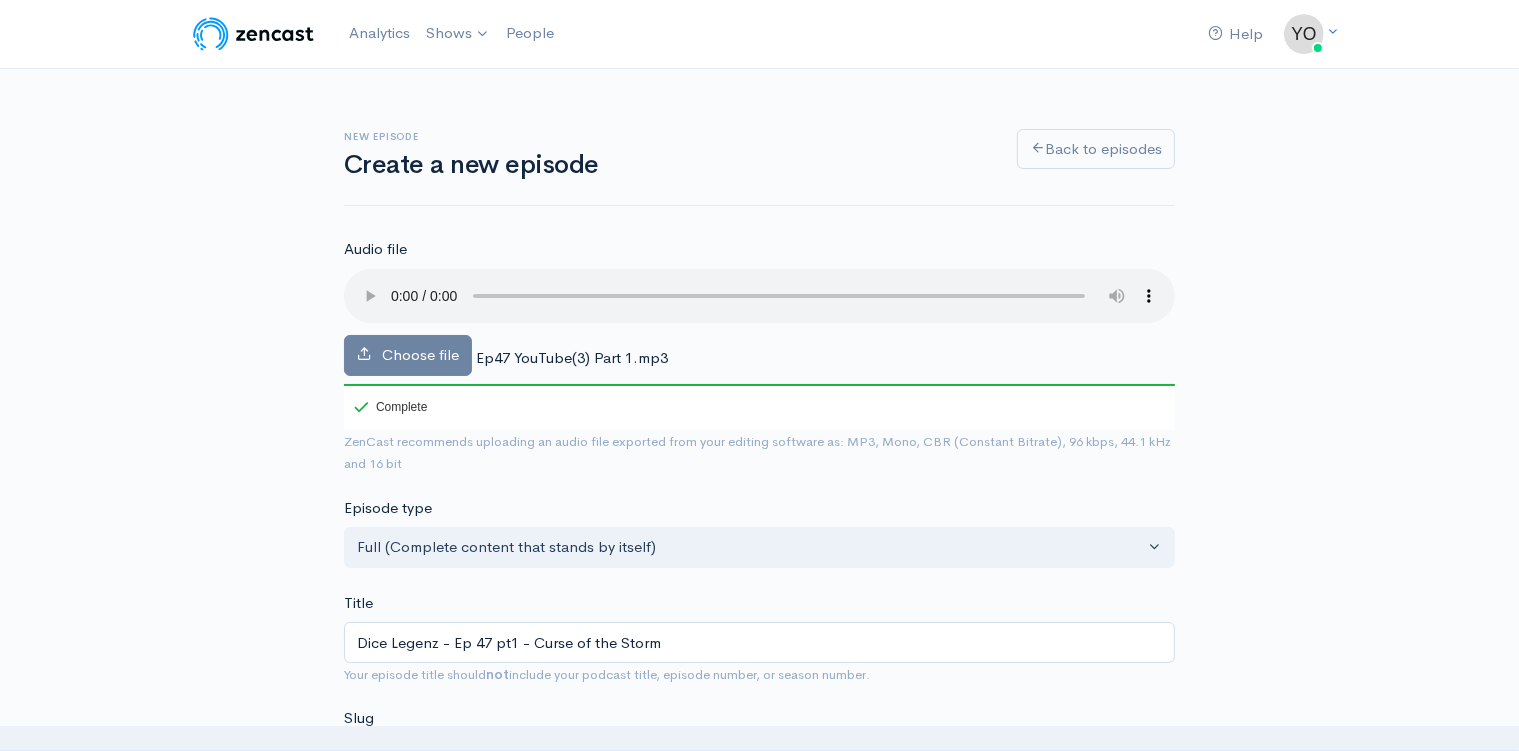 type 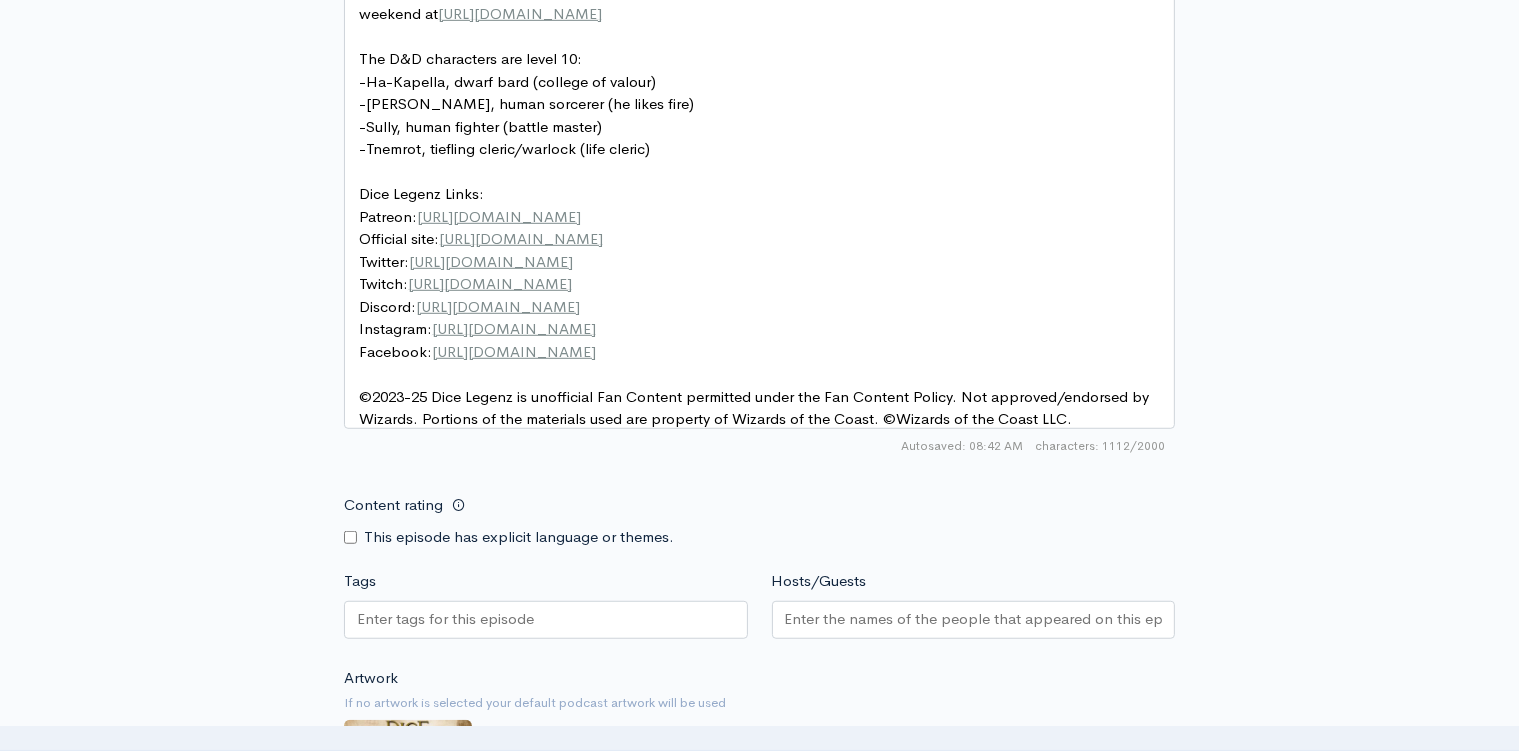 scroll, scrollTop: 1873, scrollLeft: 0, axis: vertical 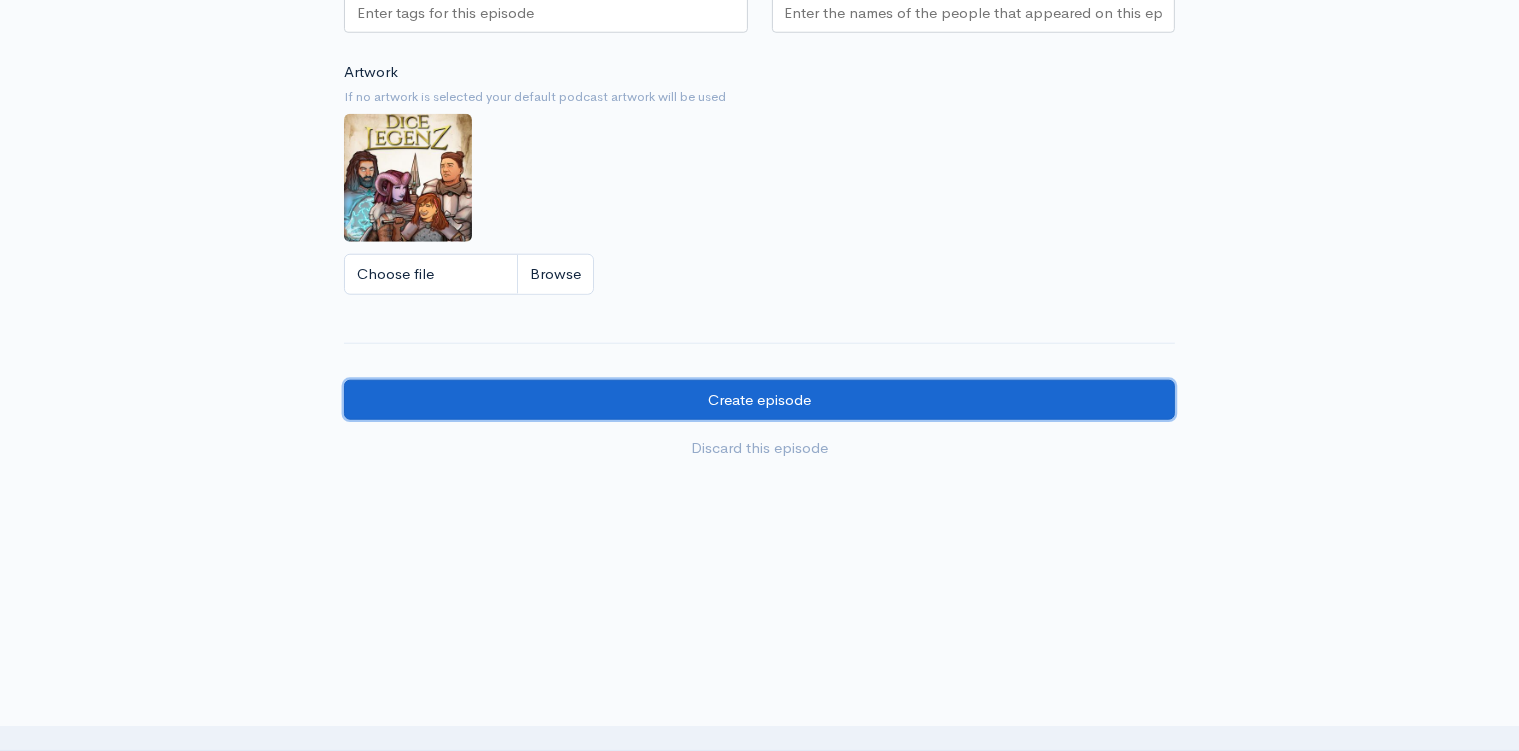 click on "Create episode" at bounding box center (759, 400) 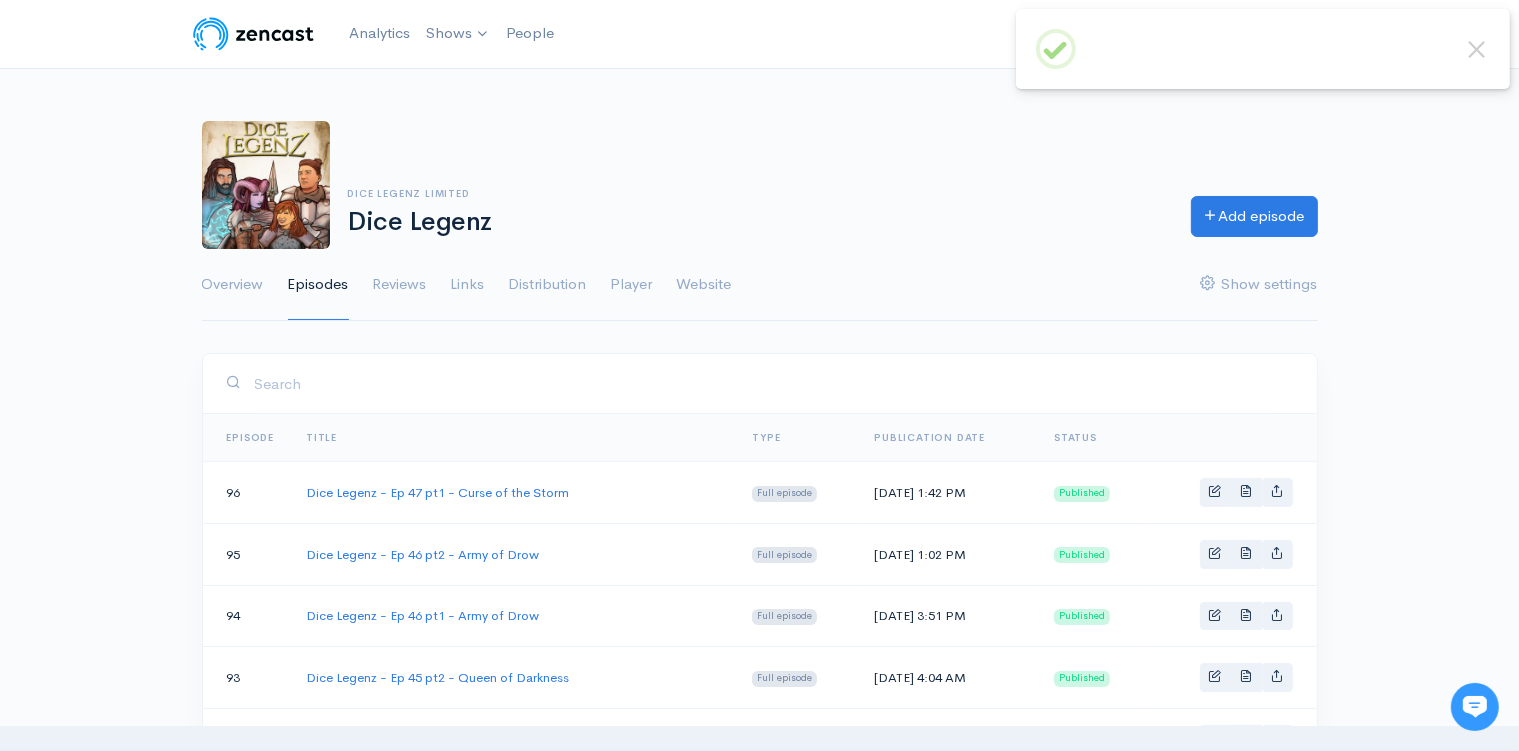 scroll, scrollTop: 0, scrollLeft: 0, axis: both 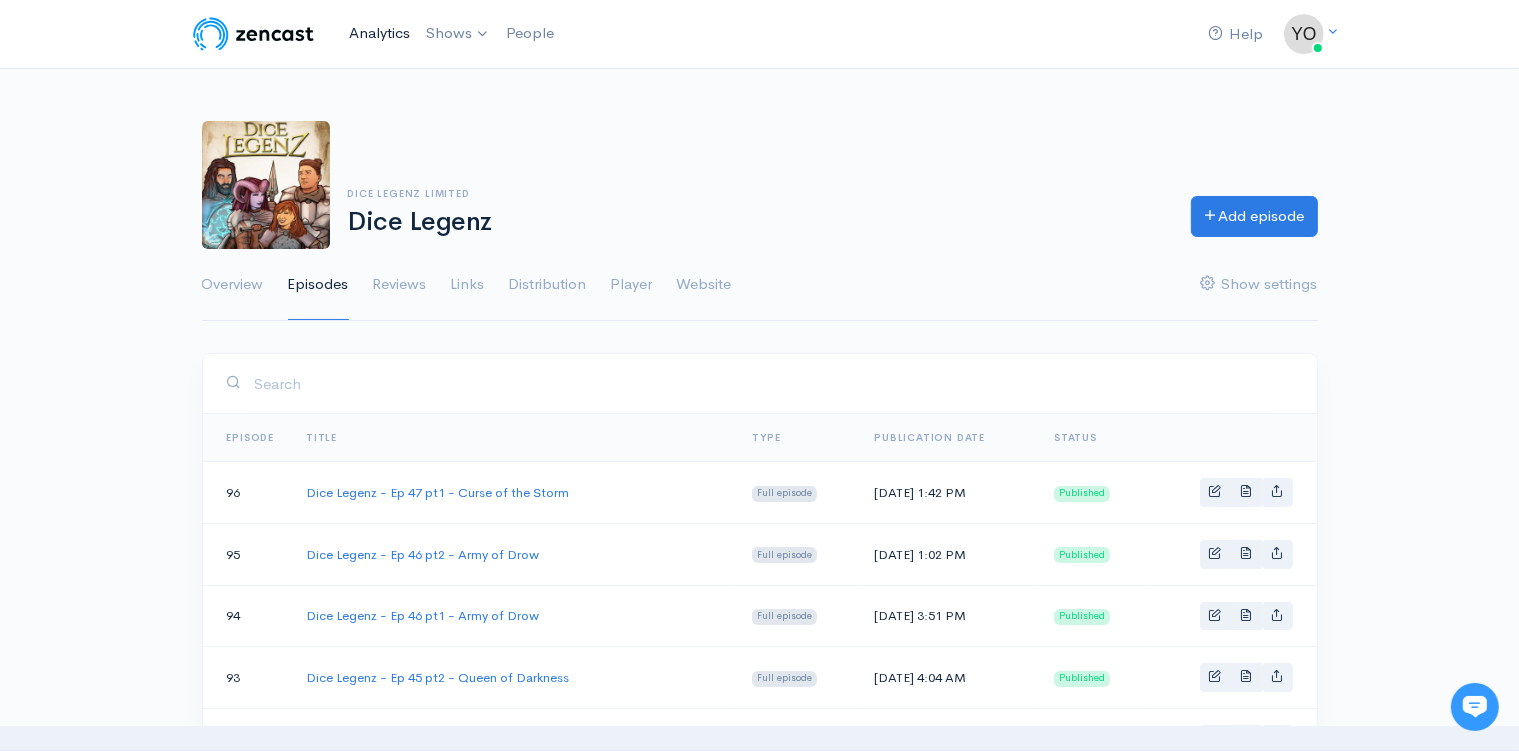 click on "Analytics" at bounding box center (379, 33) 